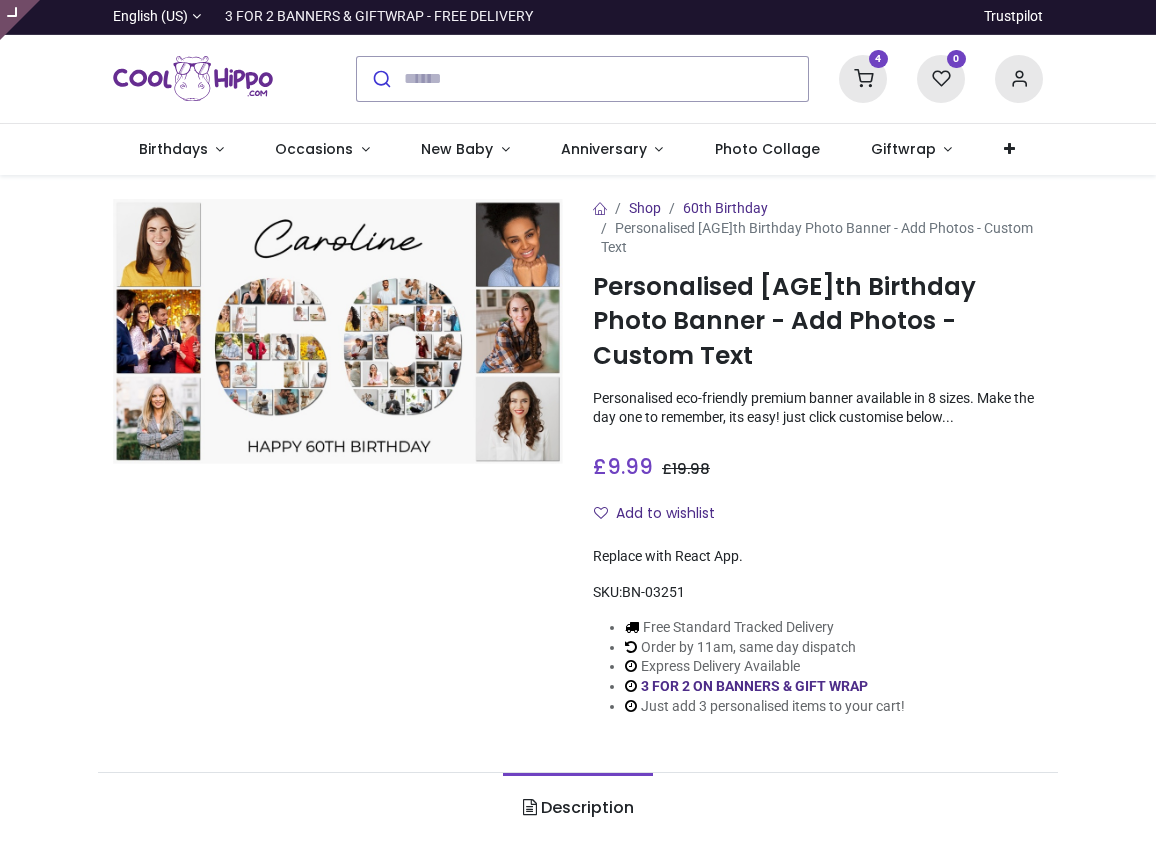 scroll, scrollTop: 0, scrollLeft: 0, axis: both 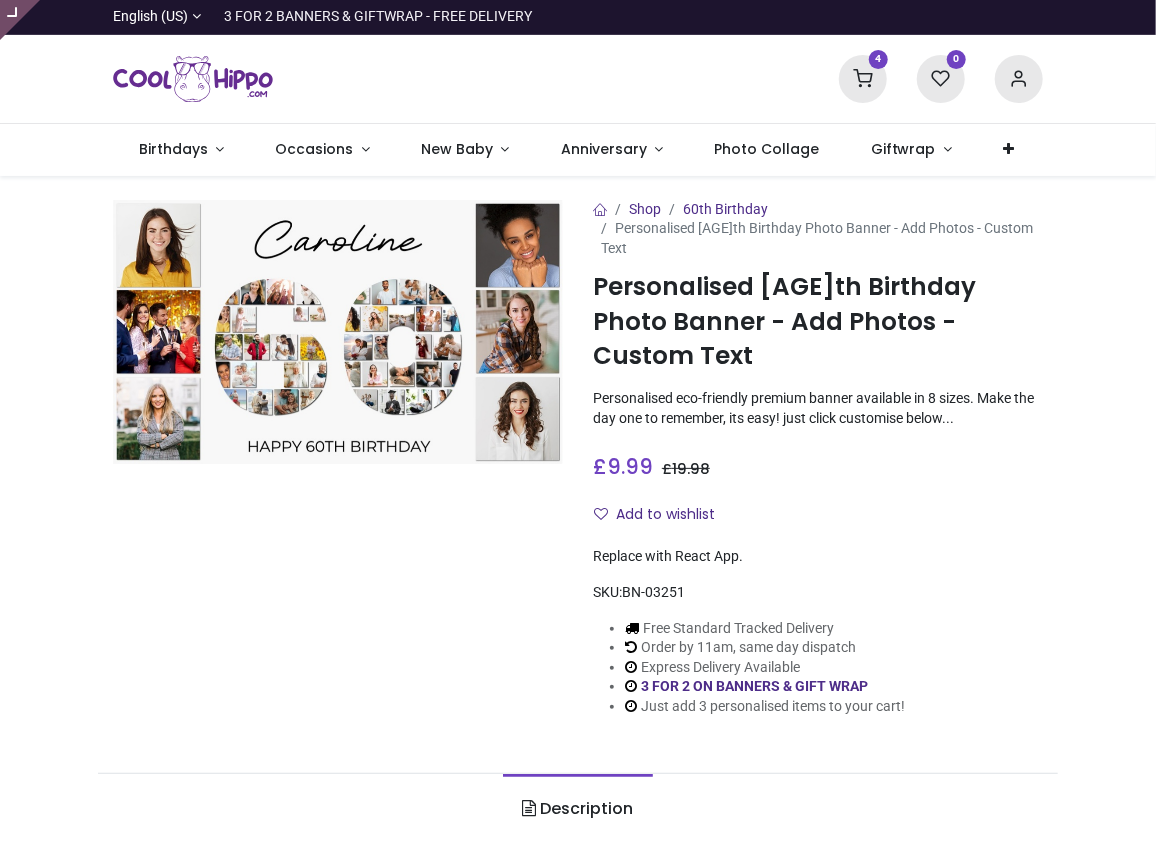 type on "**********" 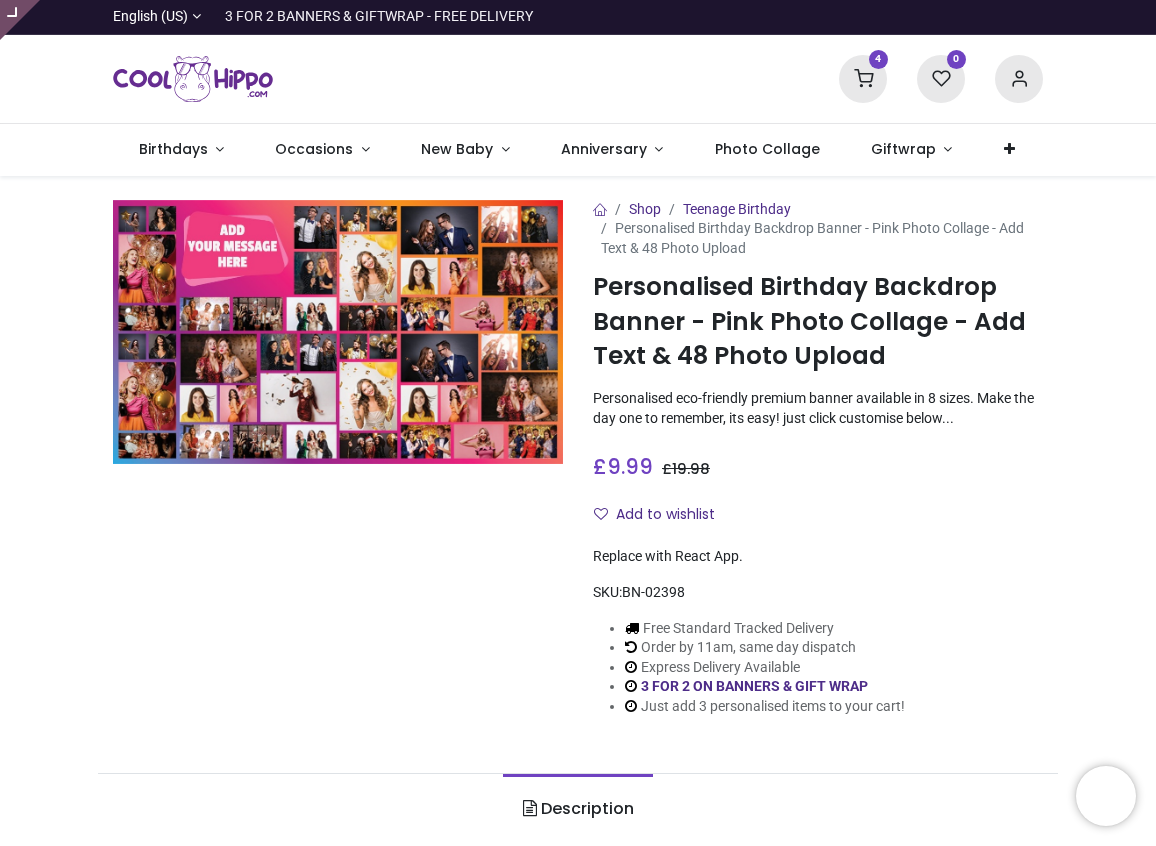 type on "**********" 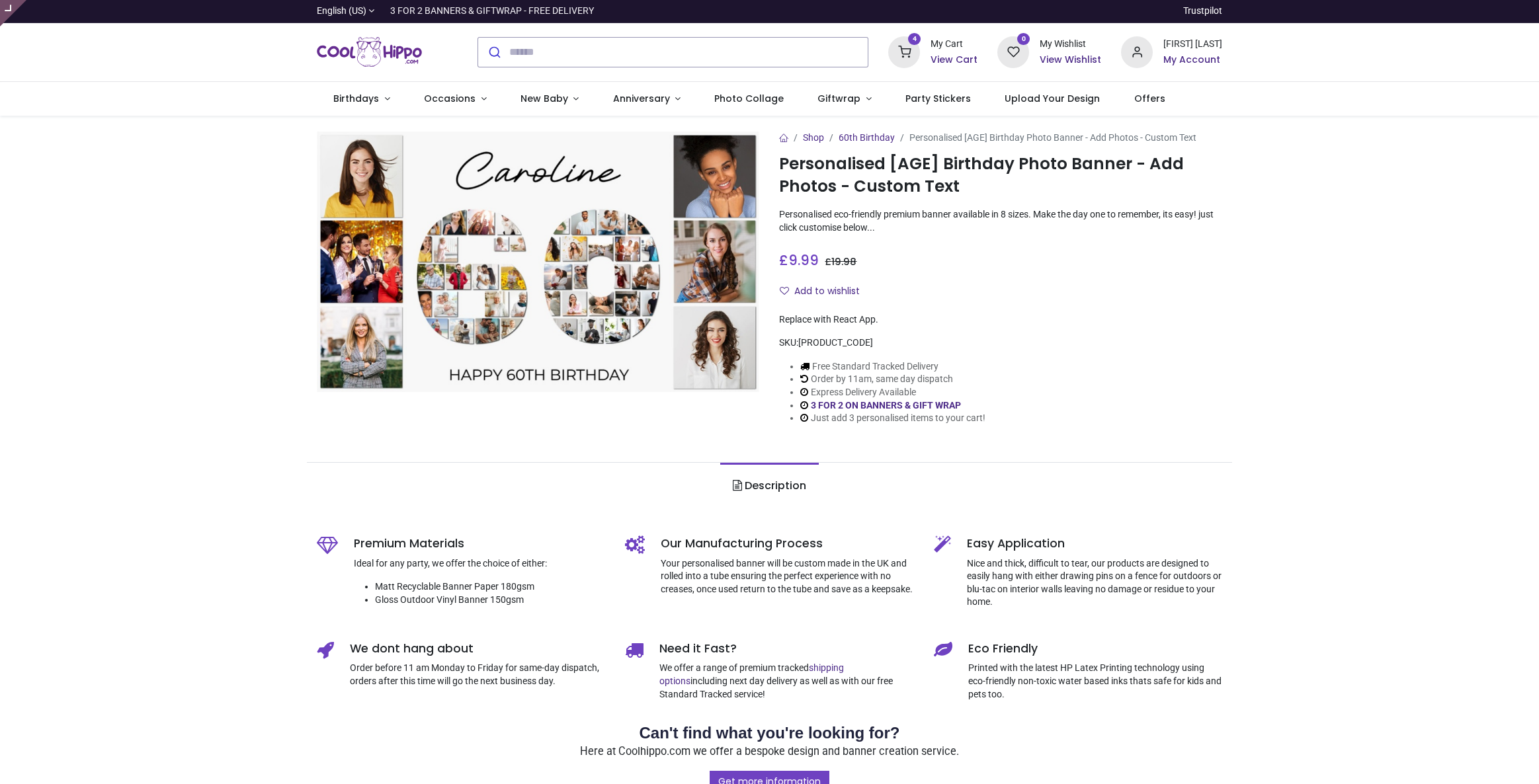 scroll, scrollTop: 0, scrollLeft: 0, axis: both 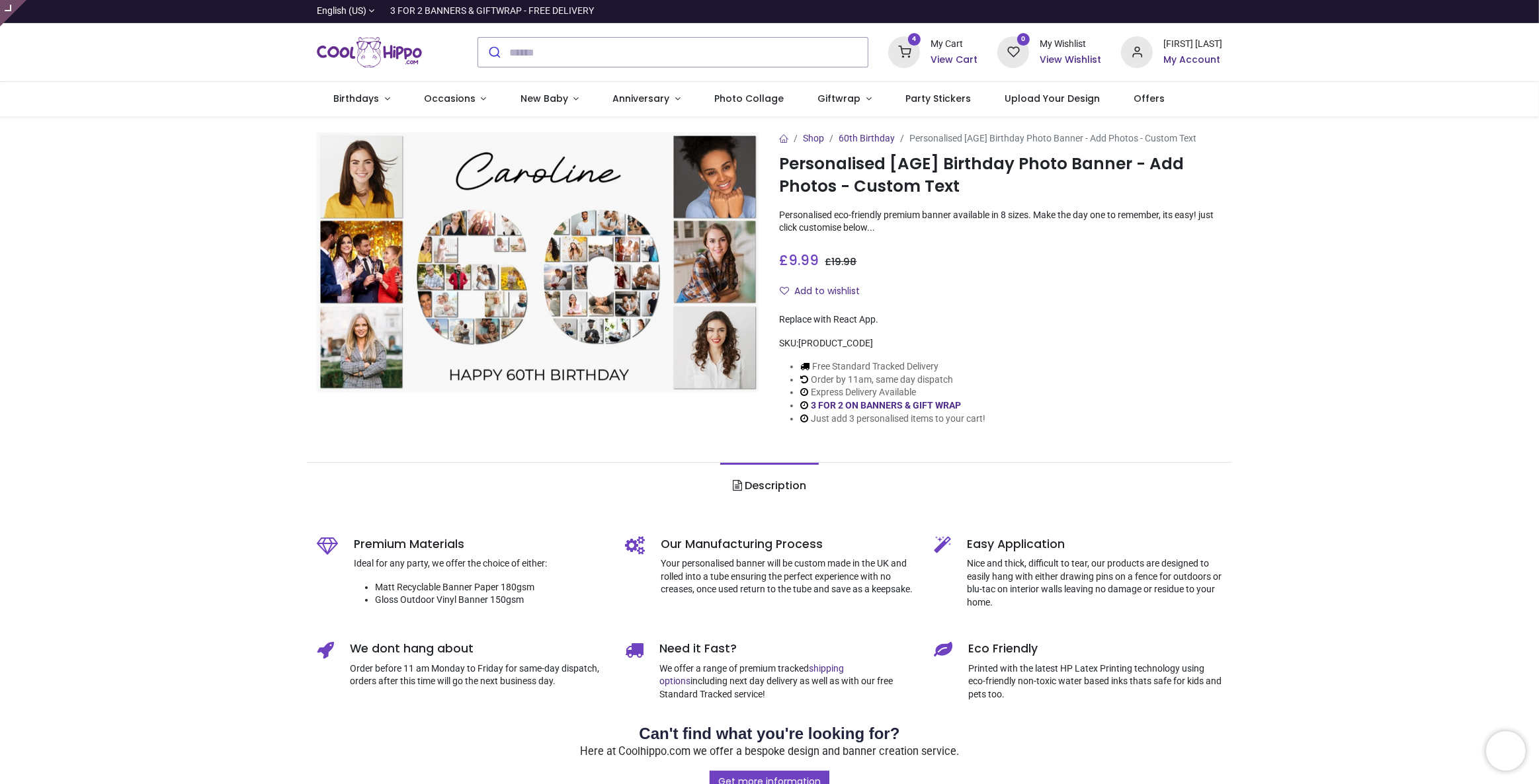 type on "**********" 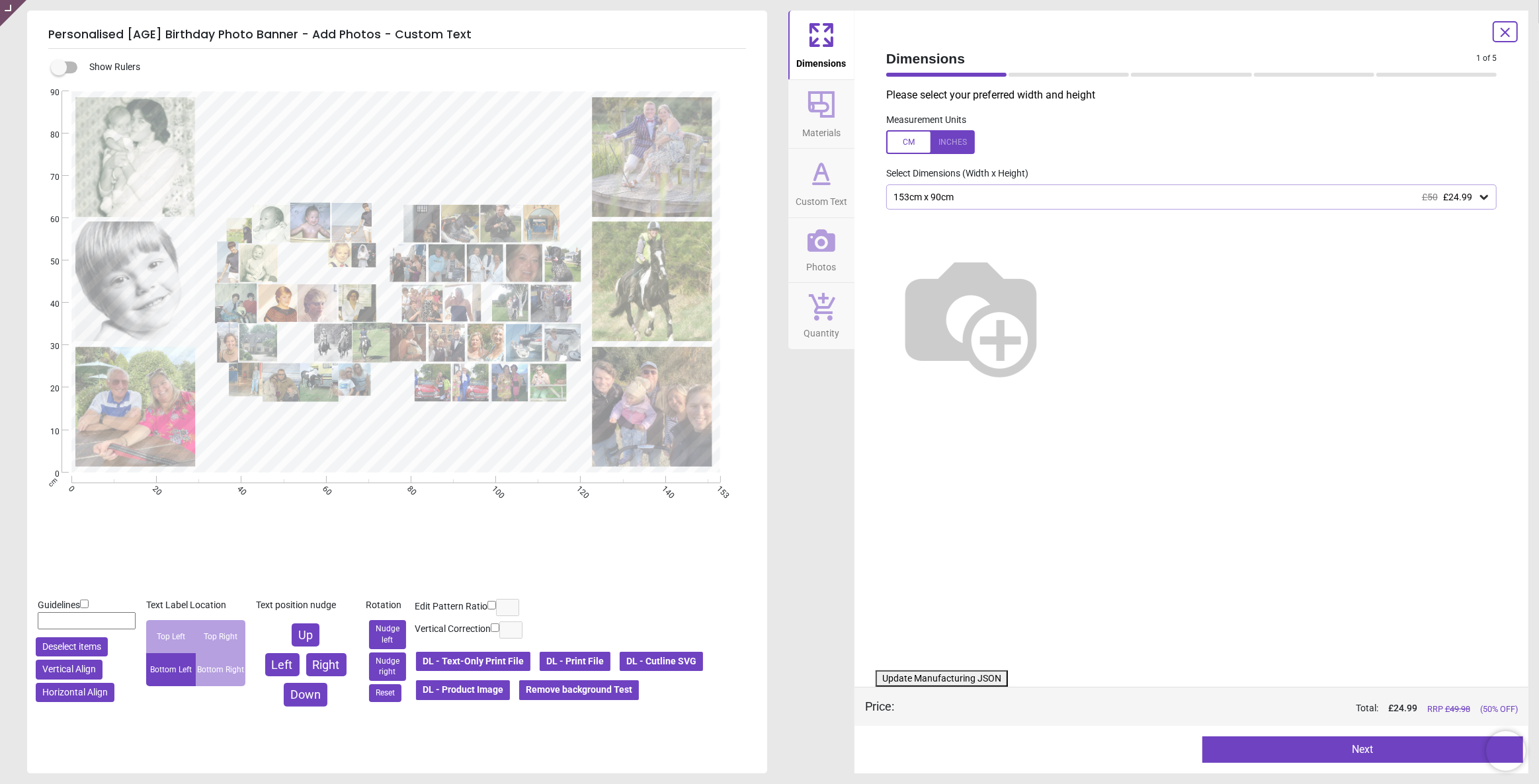 drag, startPoint x: 827, startPoint y: 237, endPoint x: 837, endPoint y: 241, distance: 10.77033 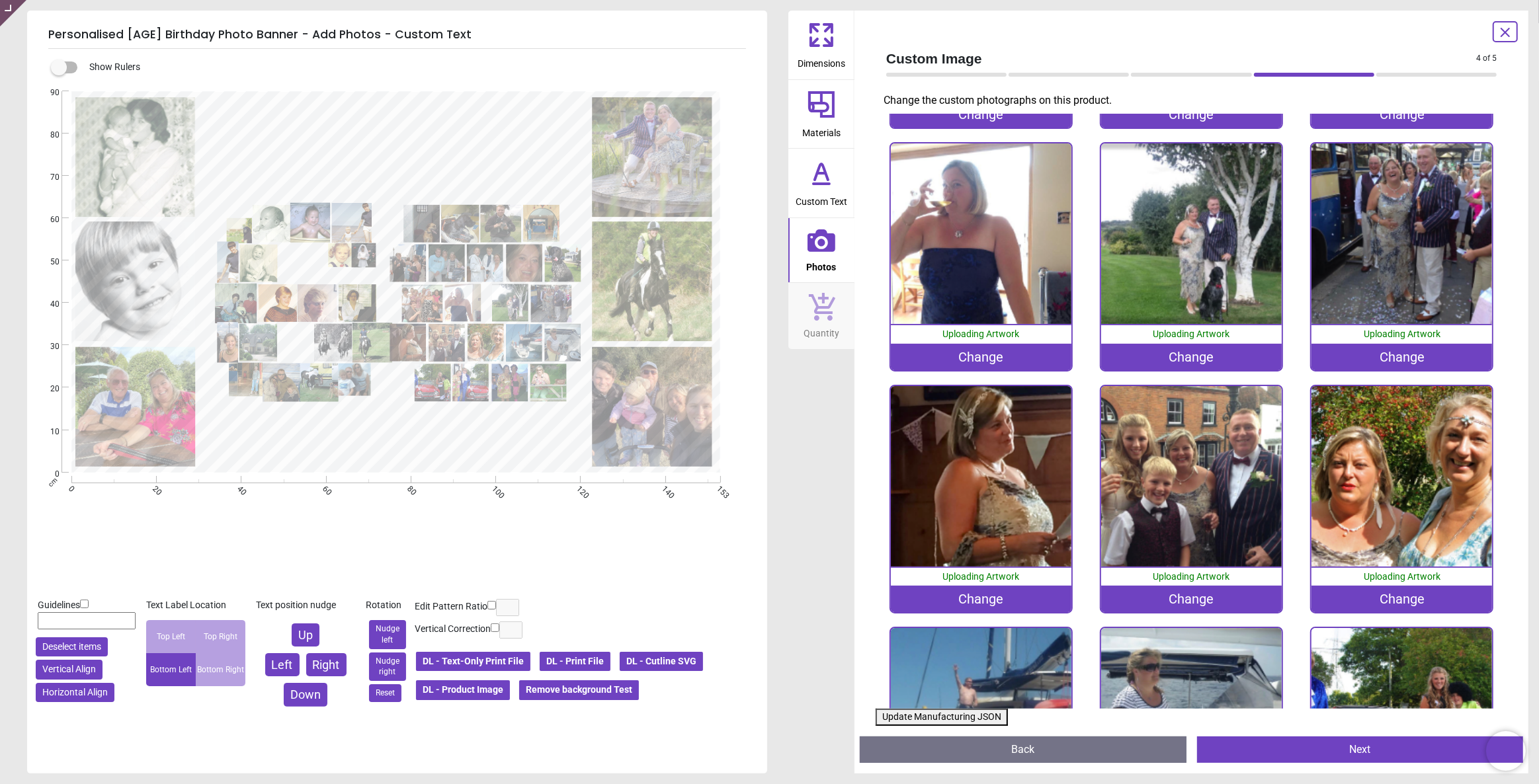 scroll, scrollTop: 3257, scrollLeft: 0, axis: vertical 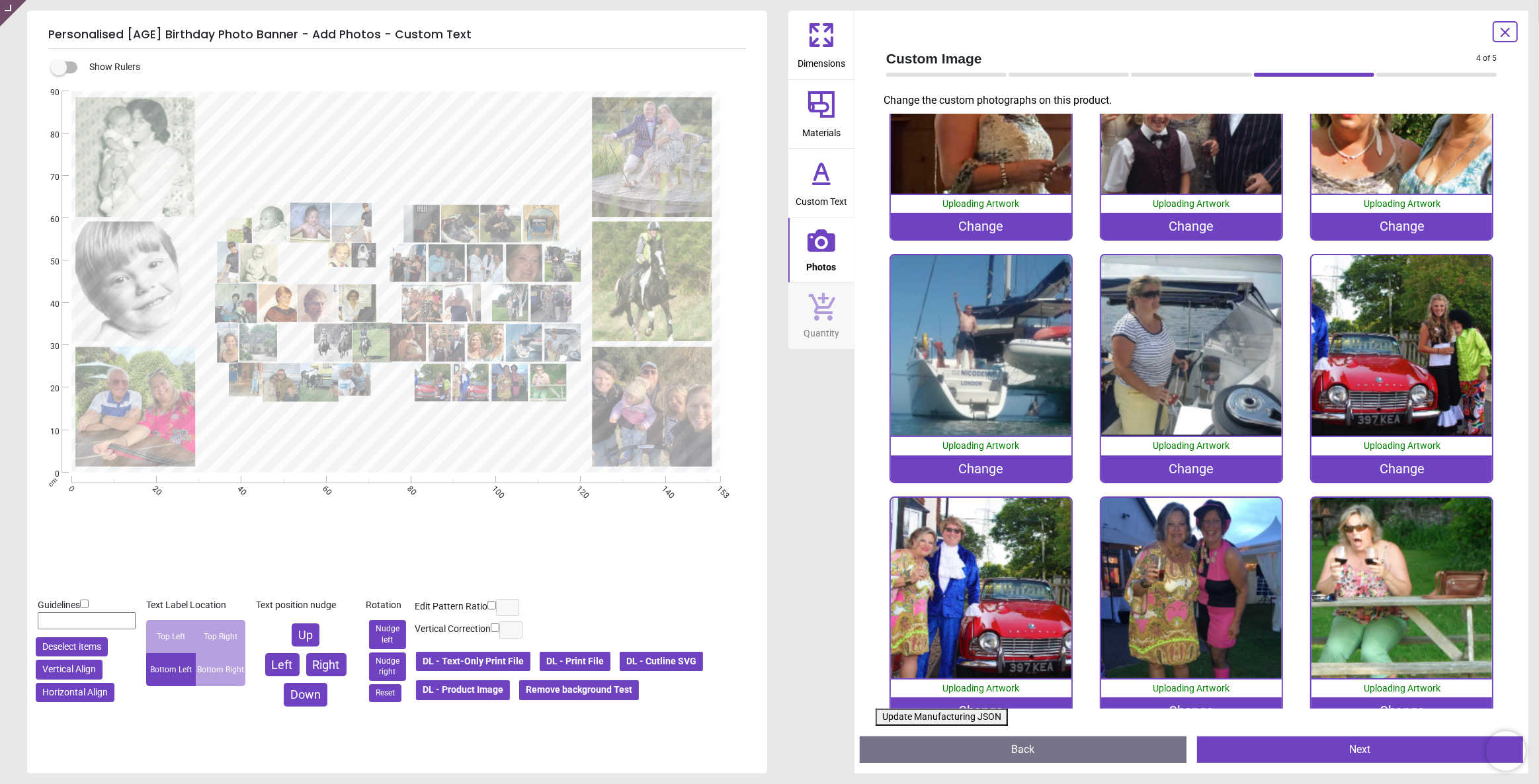 click on "Change" at bounding box center (1191, 711) 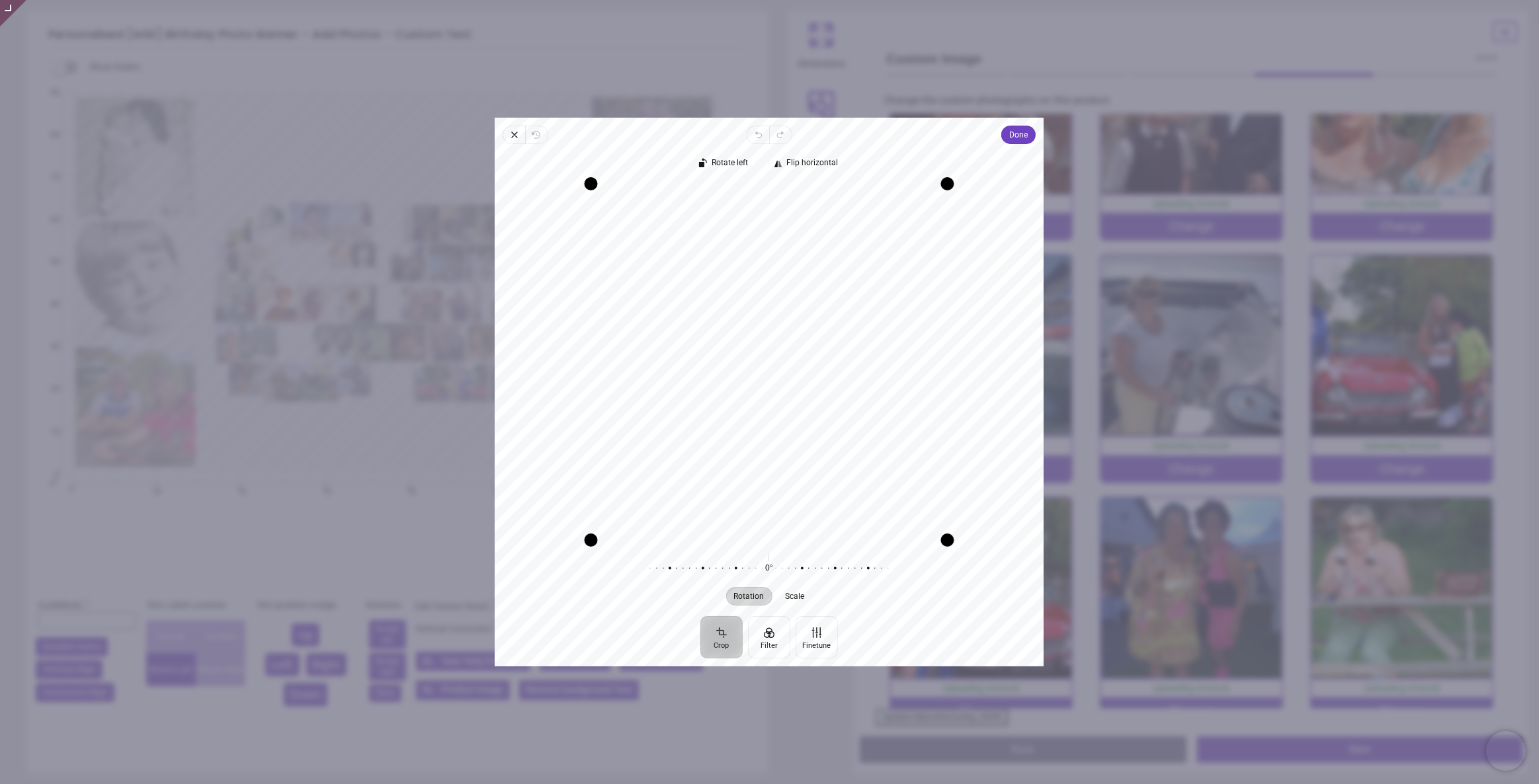 drag, startPoint x: 901, startPoint y: 252, endPoint x: 915, endPoint y: 255, distance: 14.31782 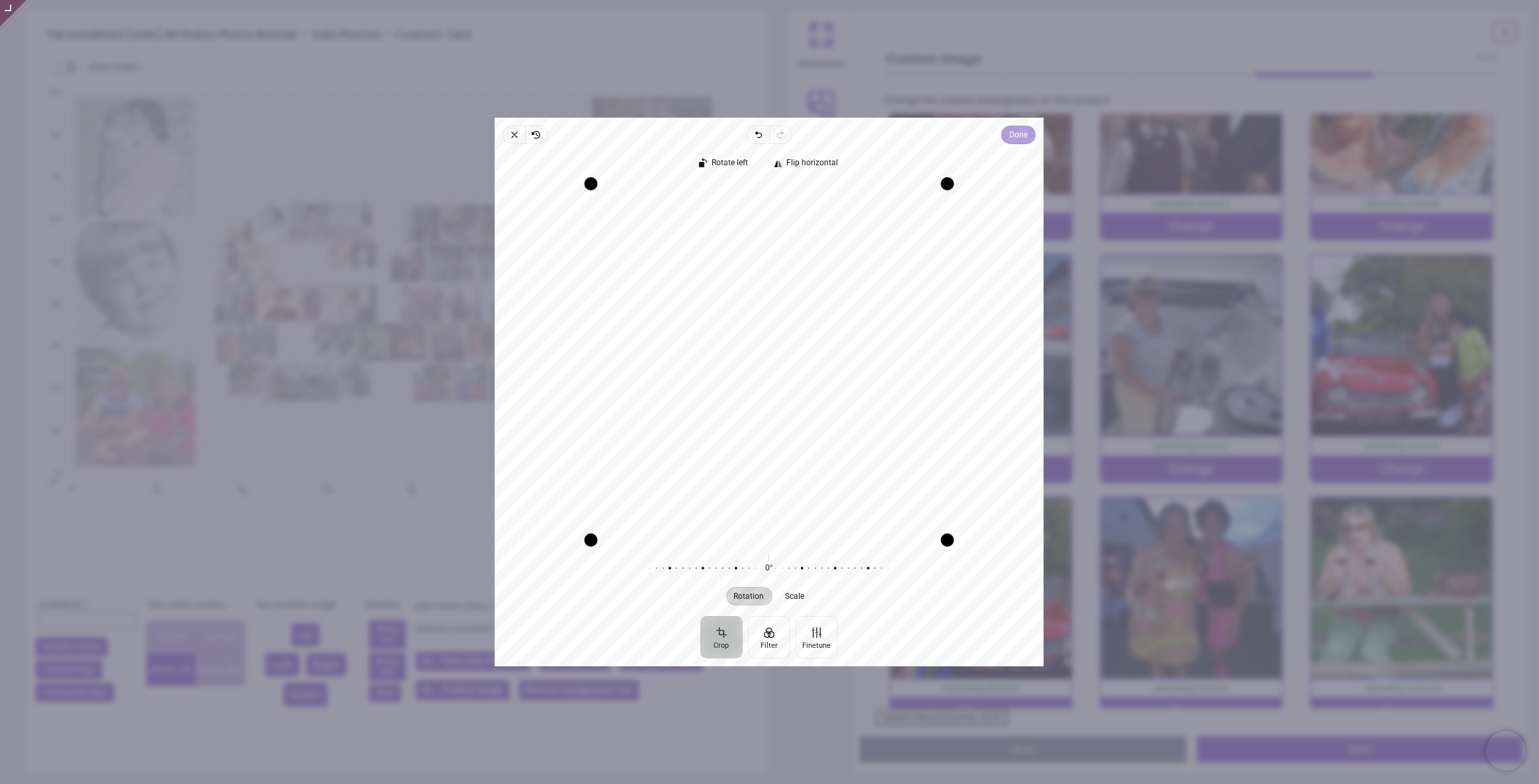 click on "Done" at bounding box center (1019, 135) 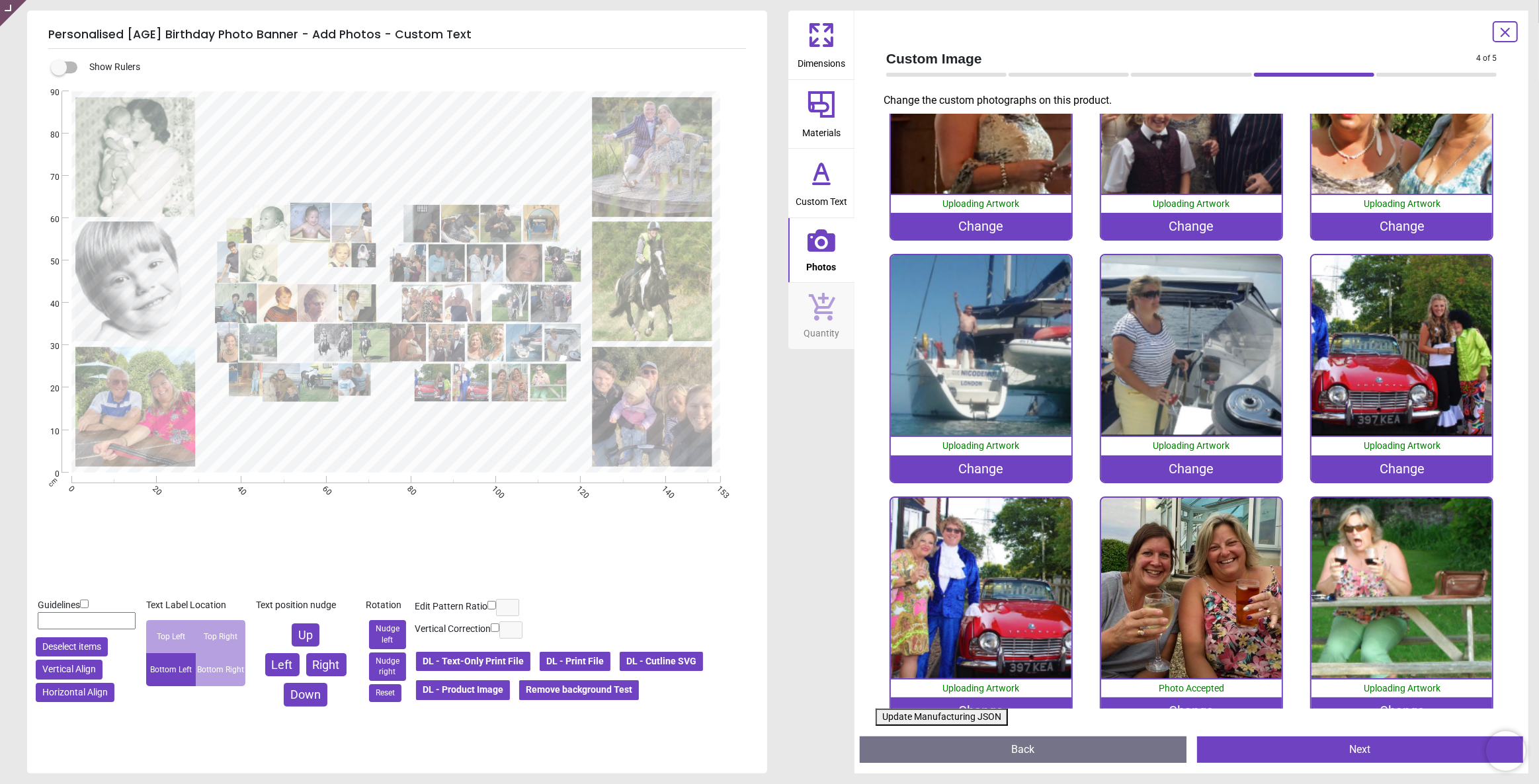 click on "Update Manufacturing JSON" at bounding box center (942, 717) 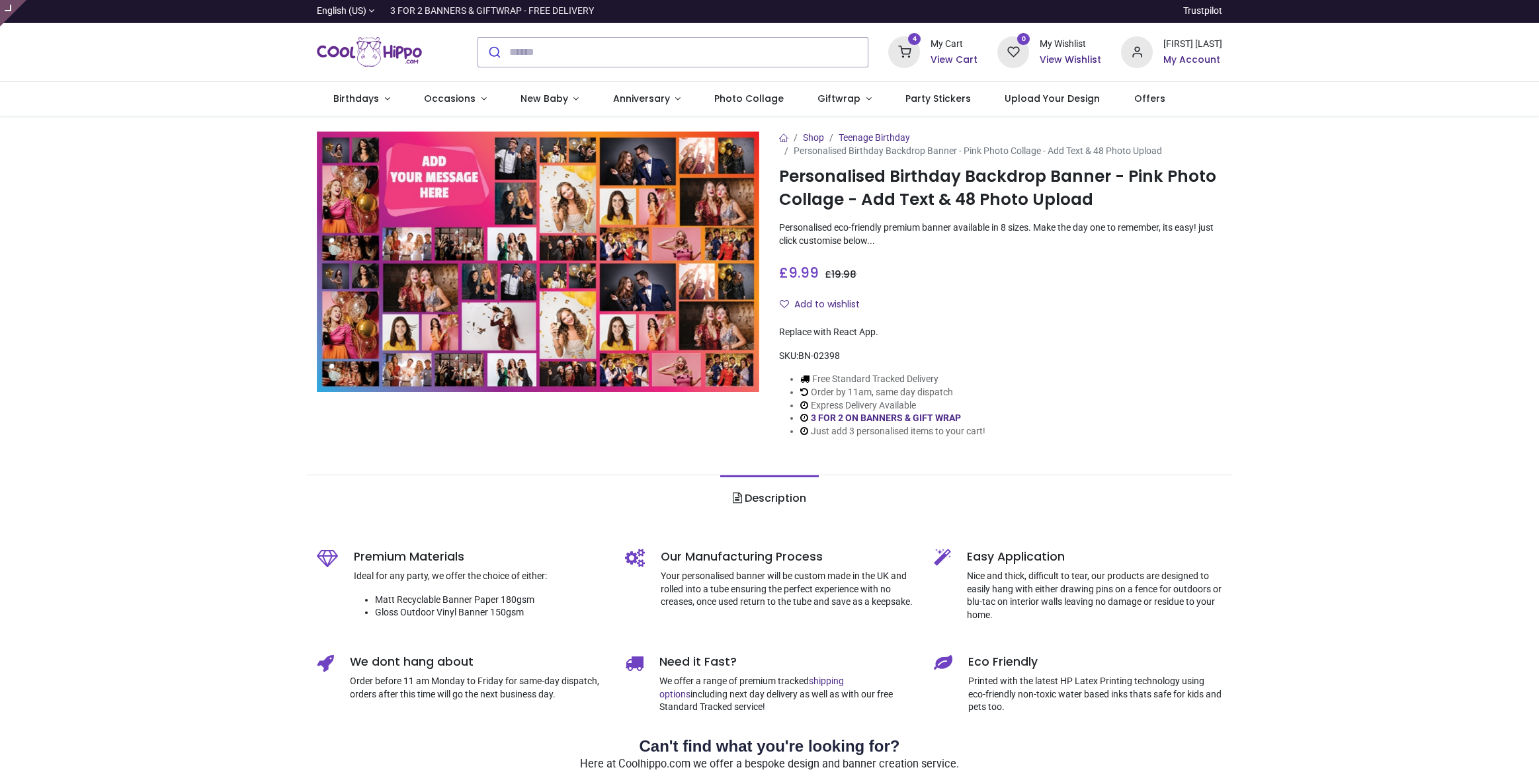 scroll, scrollTop: 0, scrollLeft: 0, axis: both 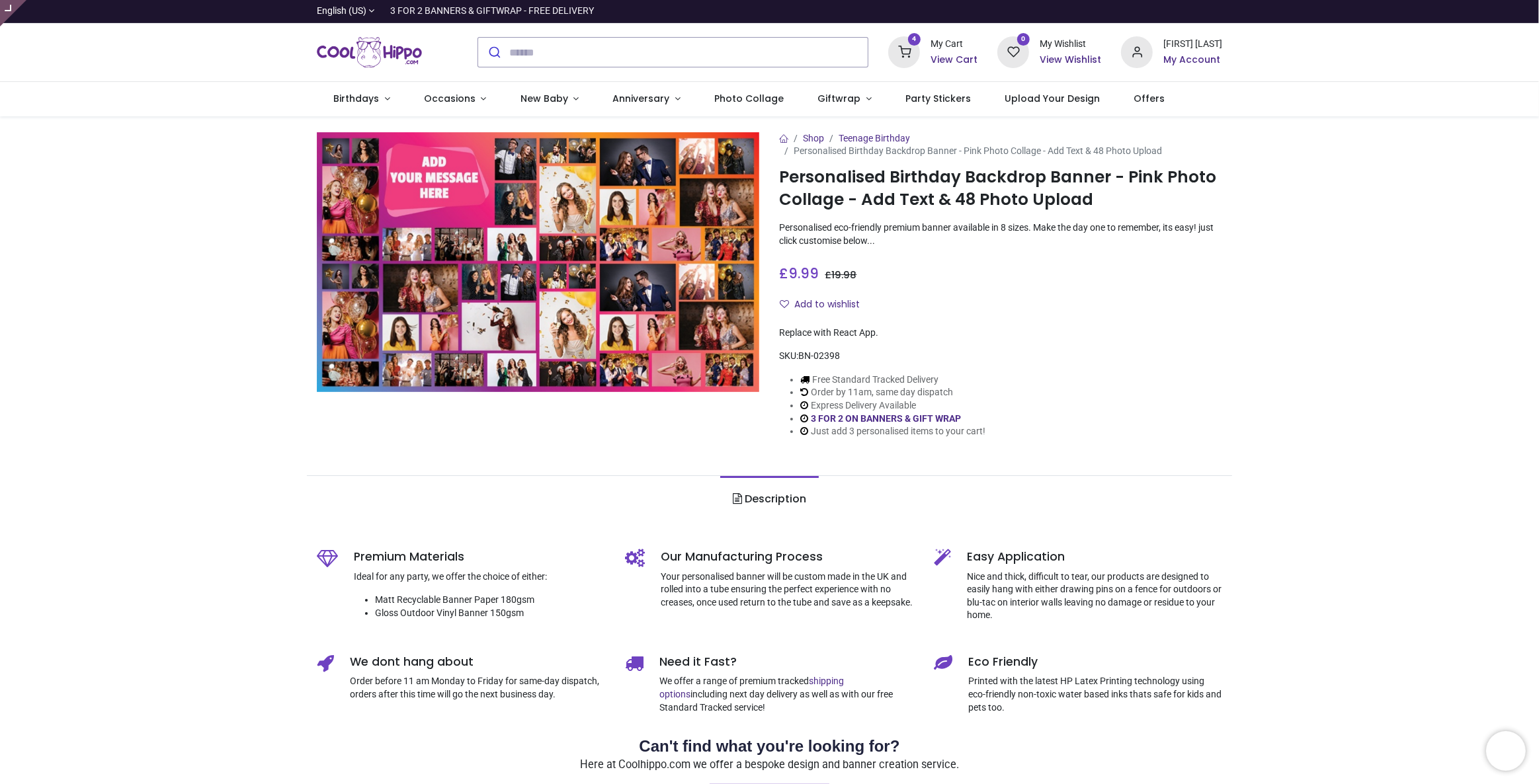 type on "**********" 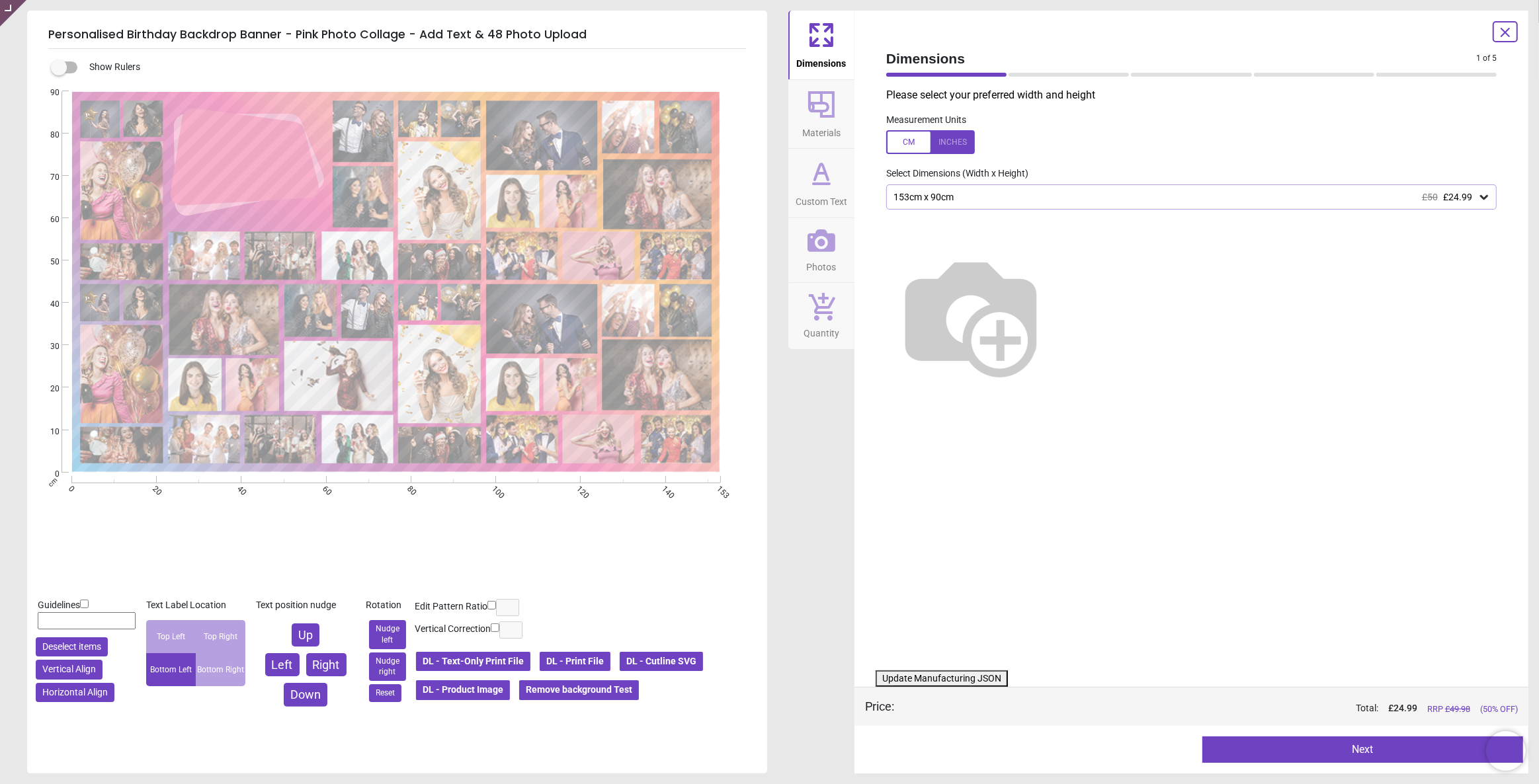 type on "**********" 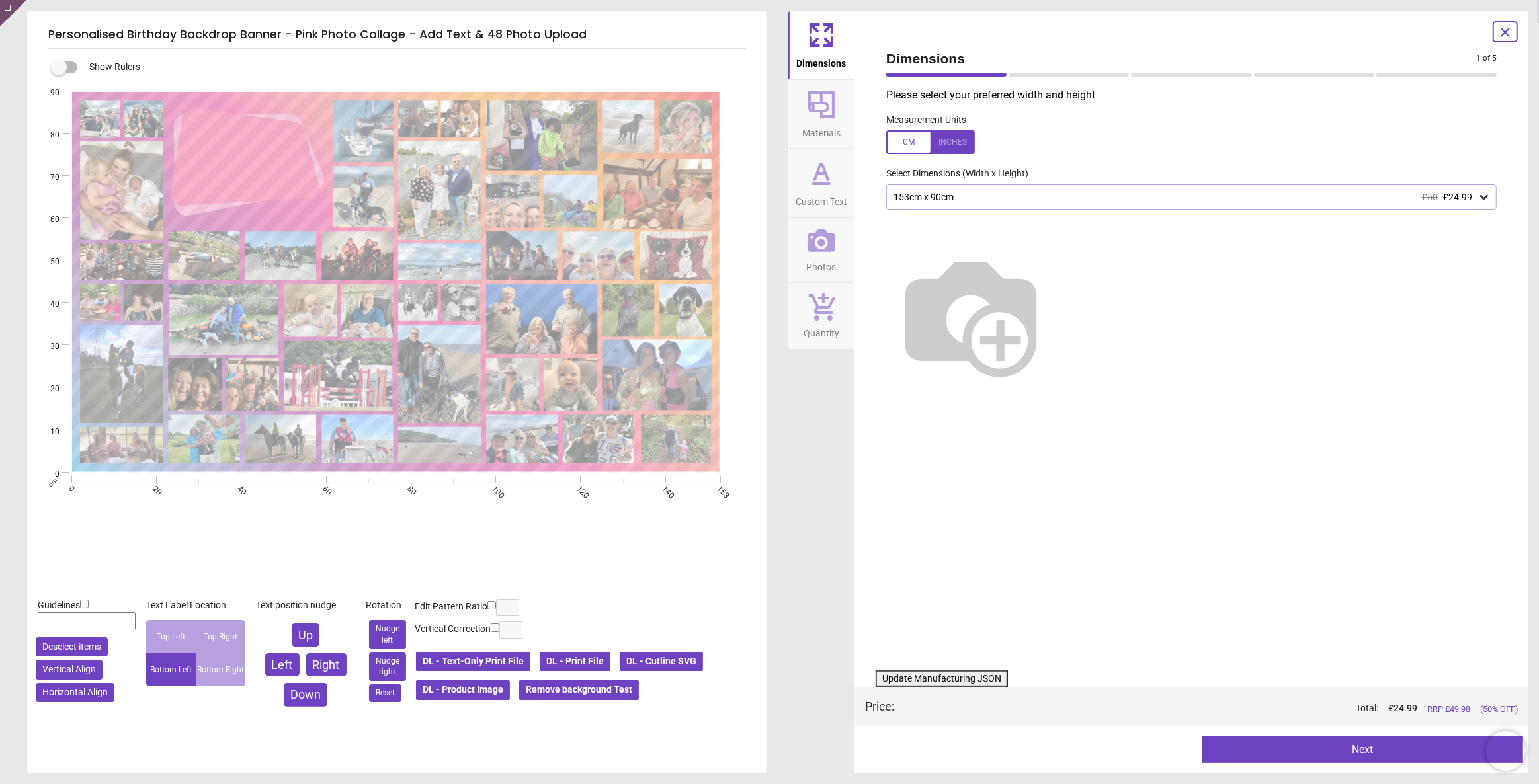 click 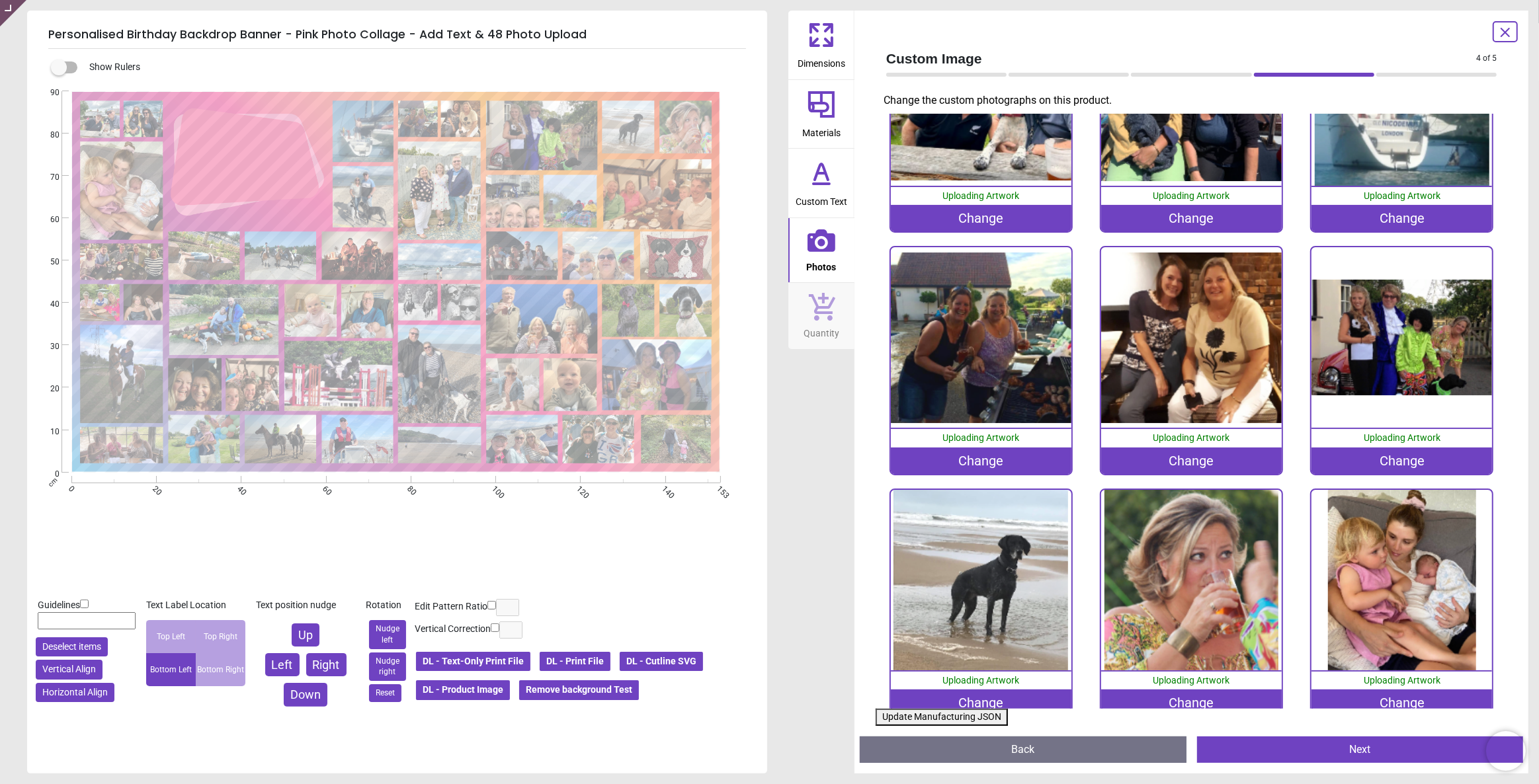 scroll, scrollTop: 0, scrollLeft: 0, axis: both 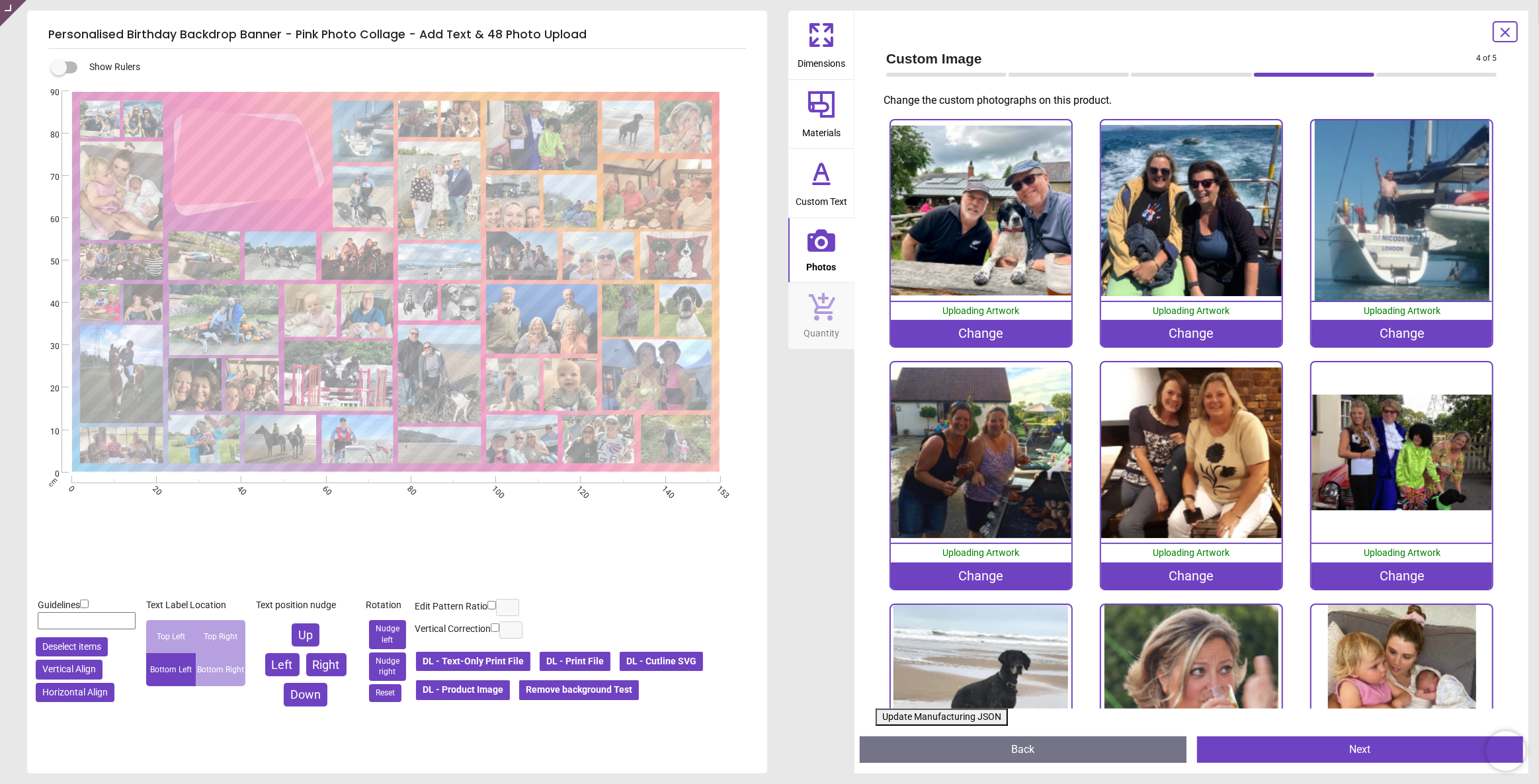click on "Change" at bounding box center [1401, 333] 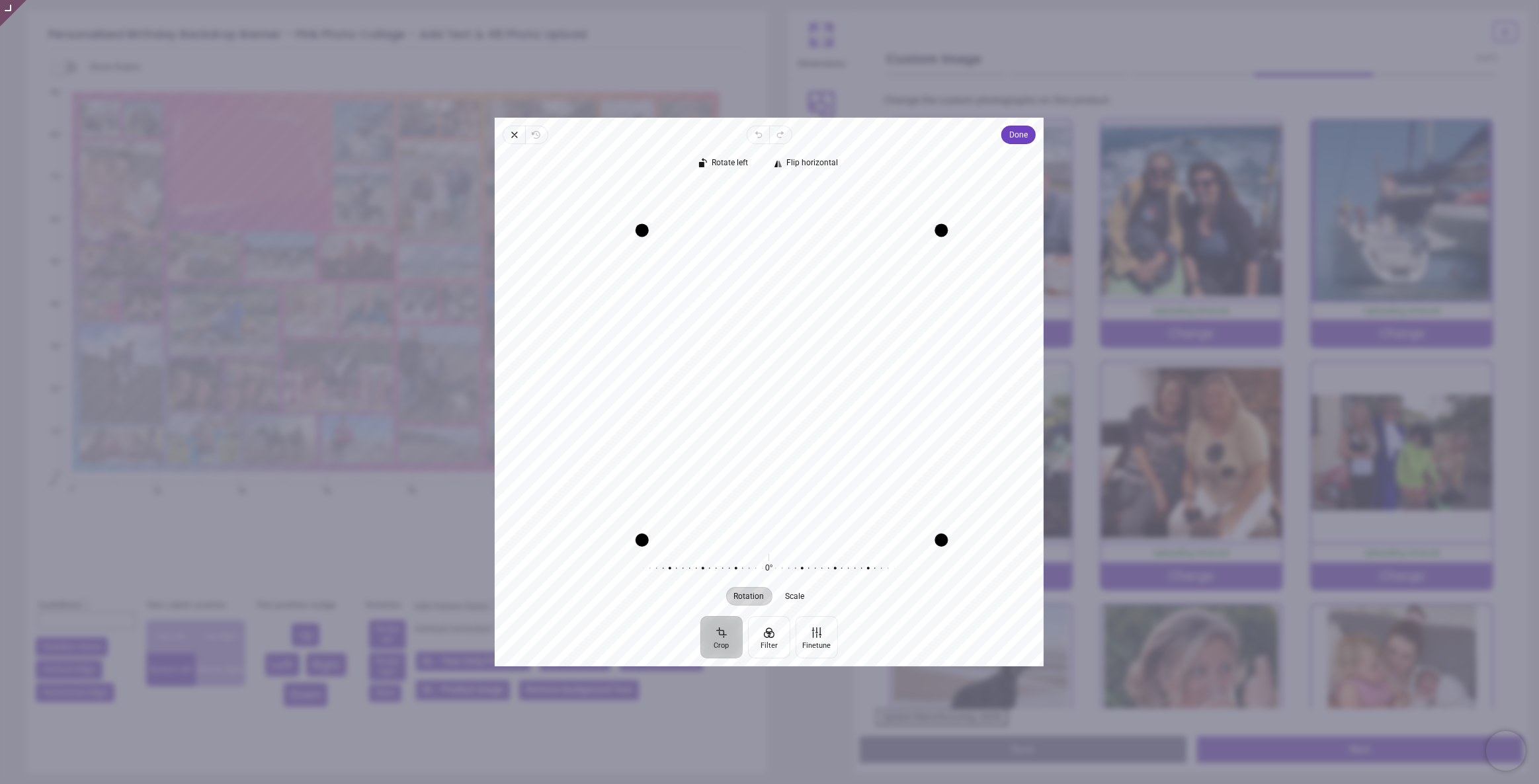 drag, startPoint x: 601, startPoint y: 188, endPoint x: 675, endPoint y: 231, distance: 85.58621 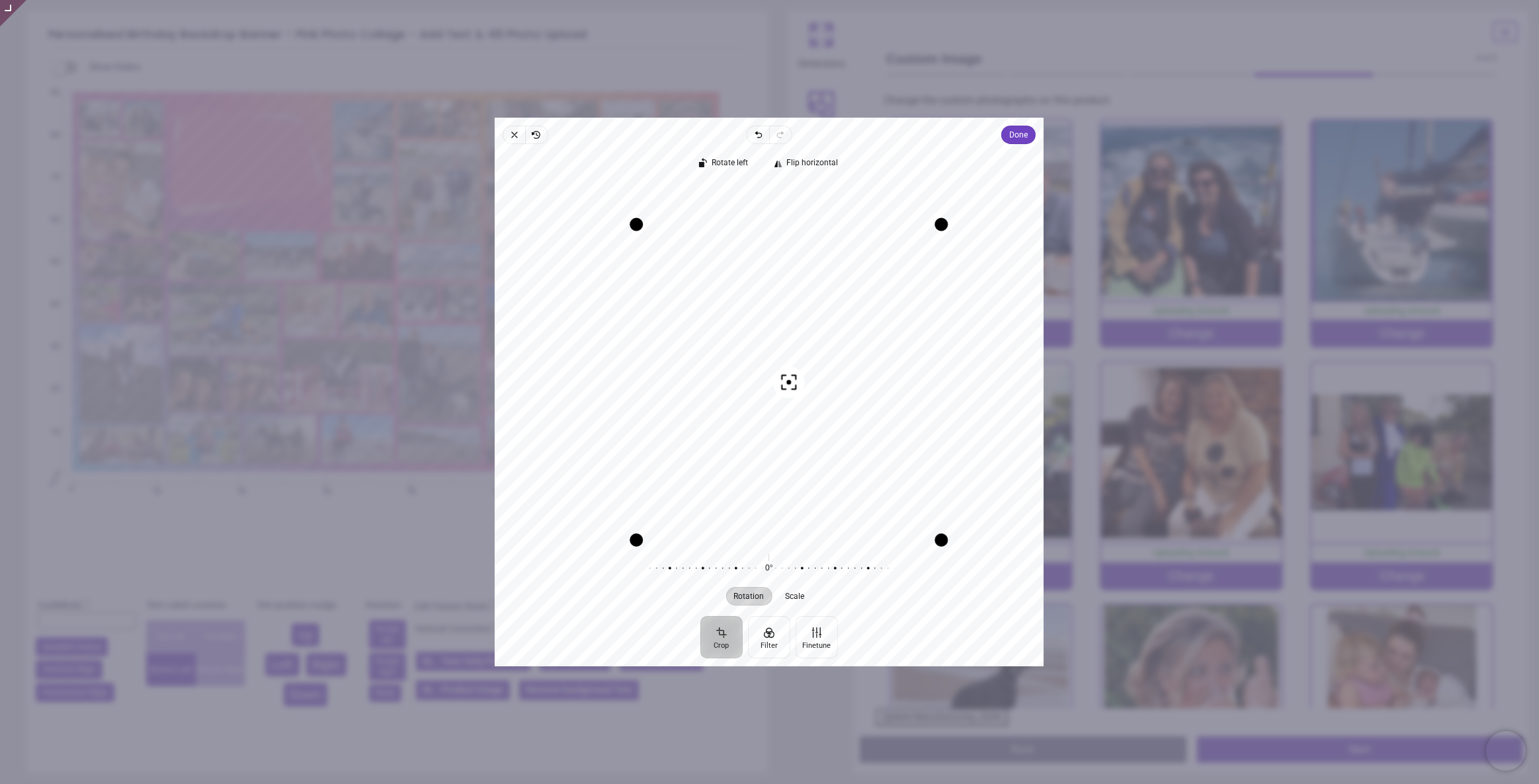 drag, startPoint x: 779, startPoint y: 306, endPoint x: 767, endPoint y: 340, distance: 36.05551 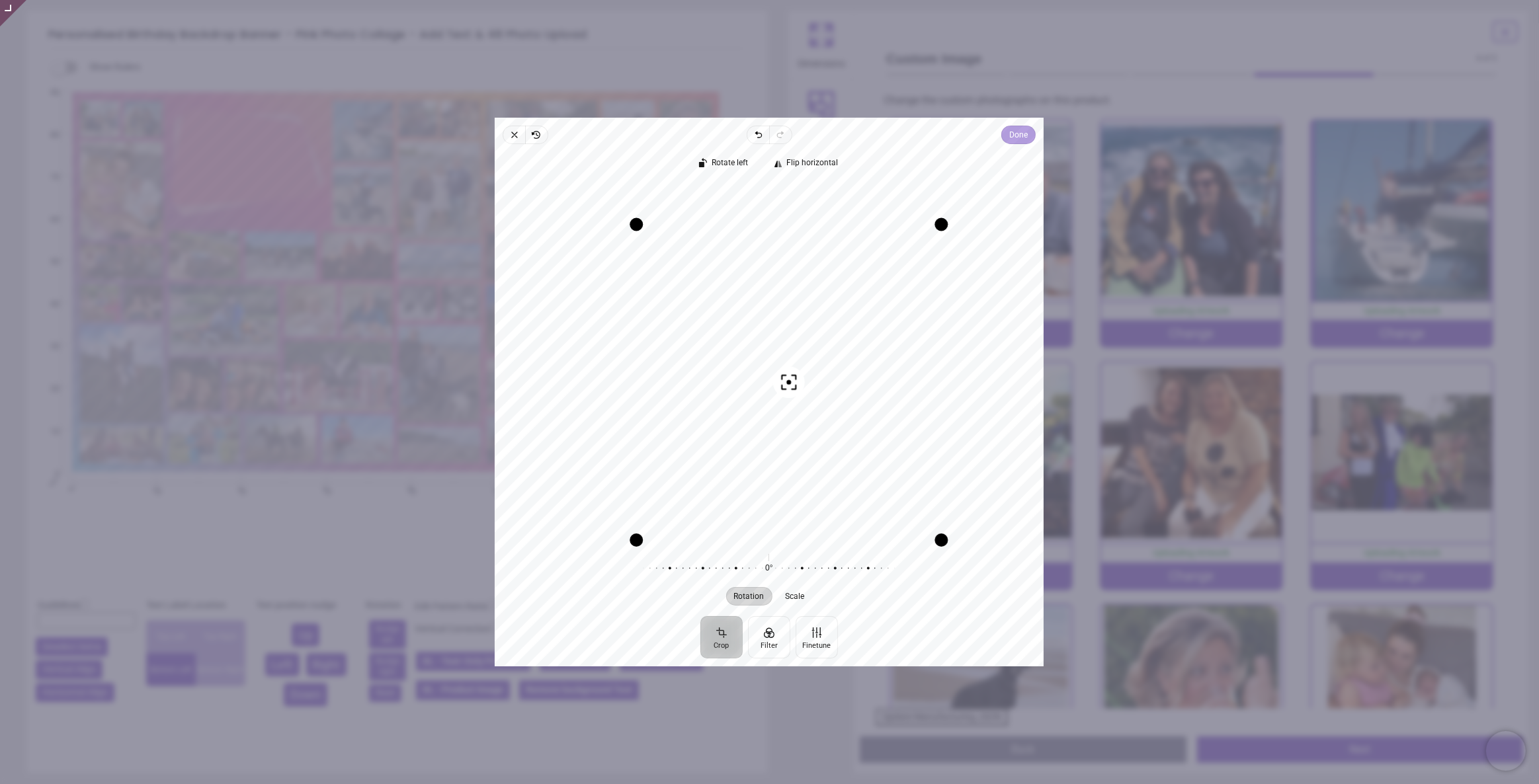 click on "Done" at bounding box center (1019, 135) 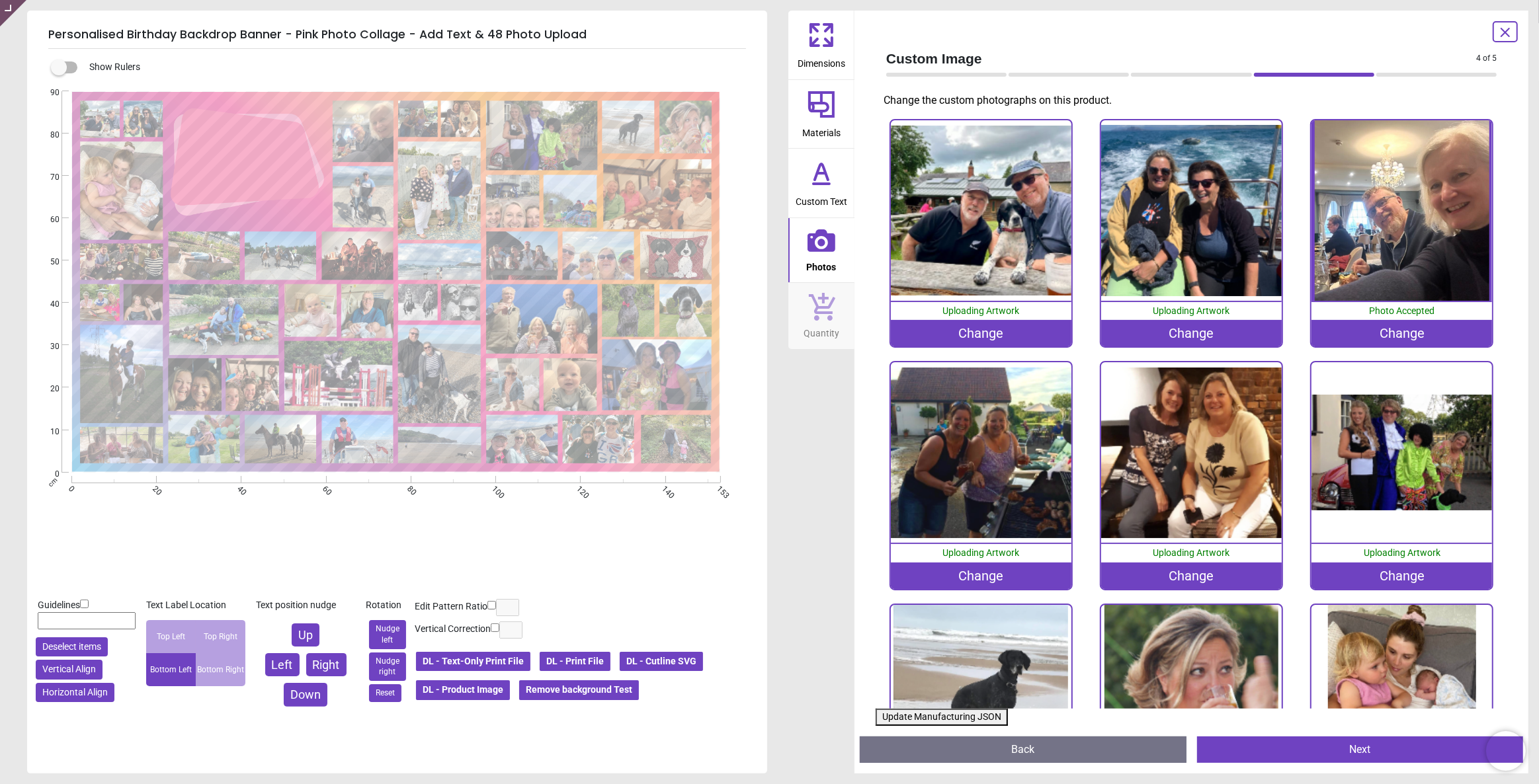 click on "Update Manufacturing JSON" at bounding box center [942, 717] 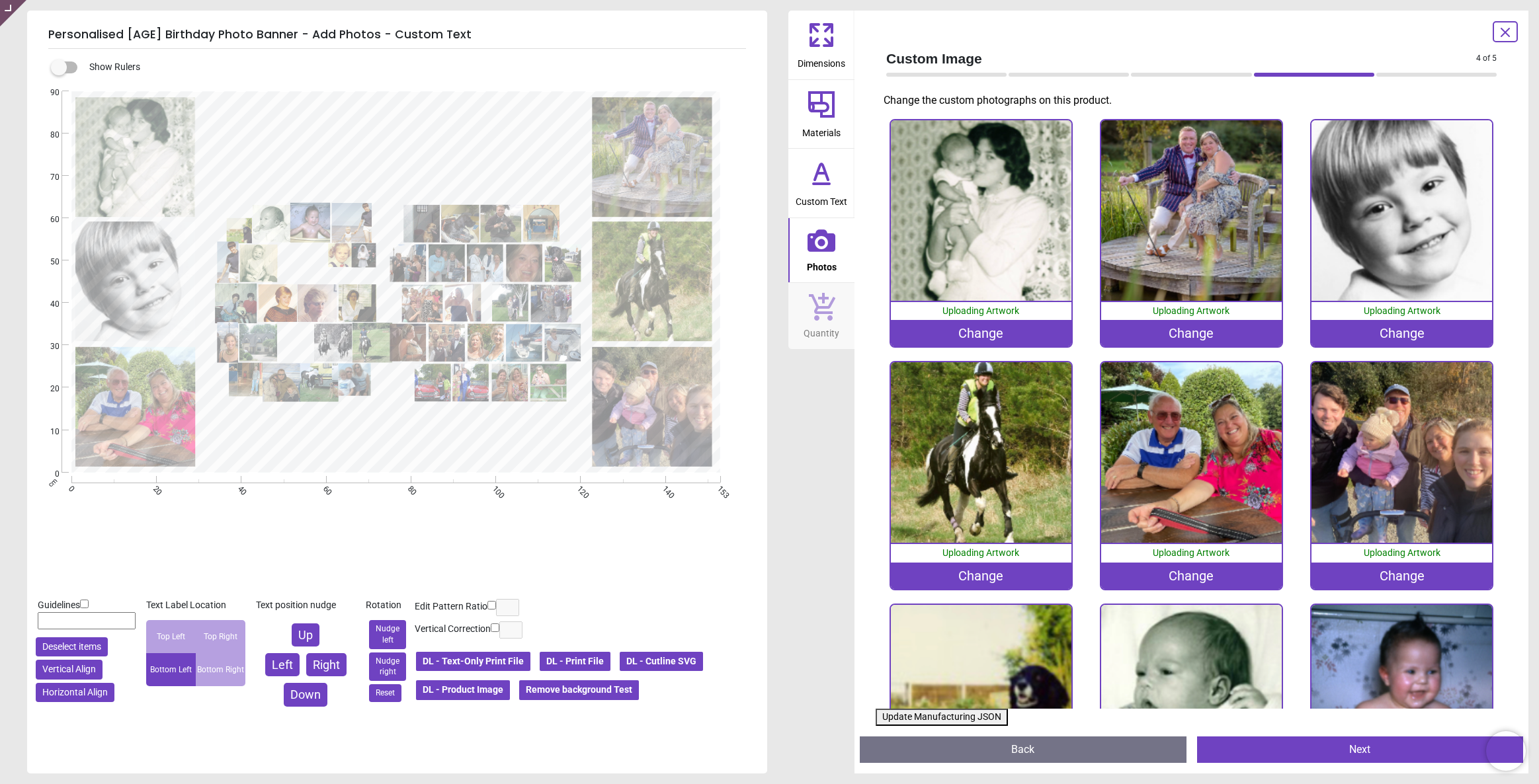 scroll, scrollTop: 0, scrollLeft: 0, axis: both 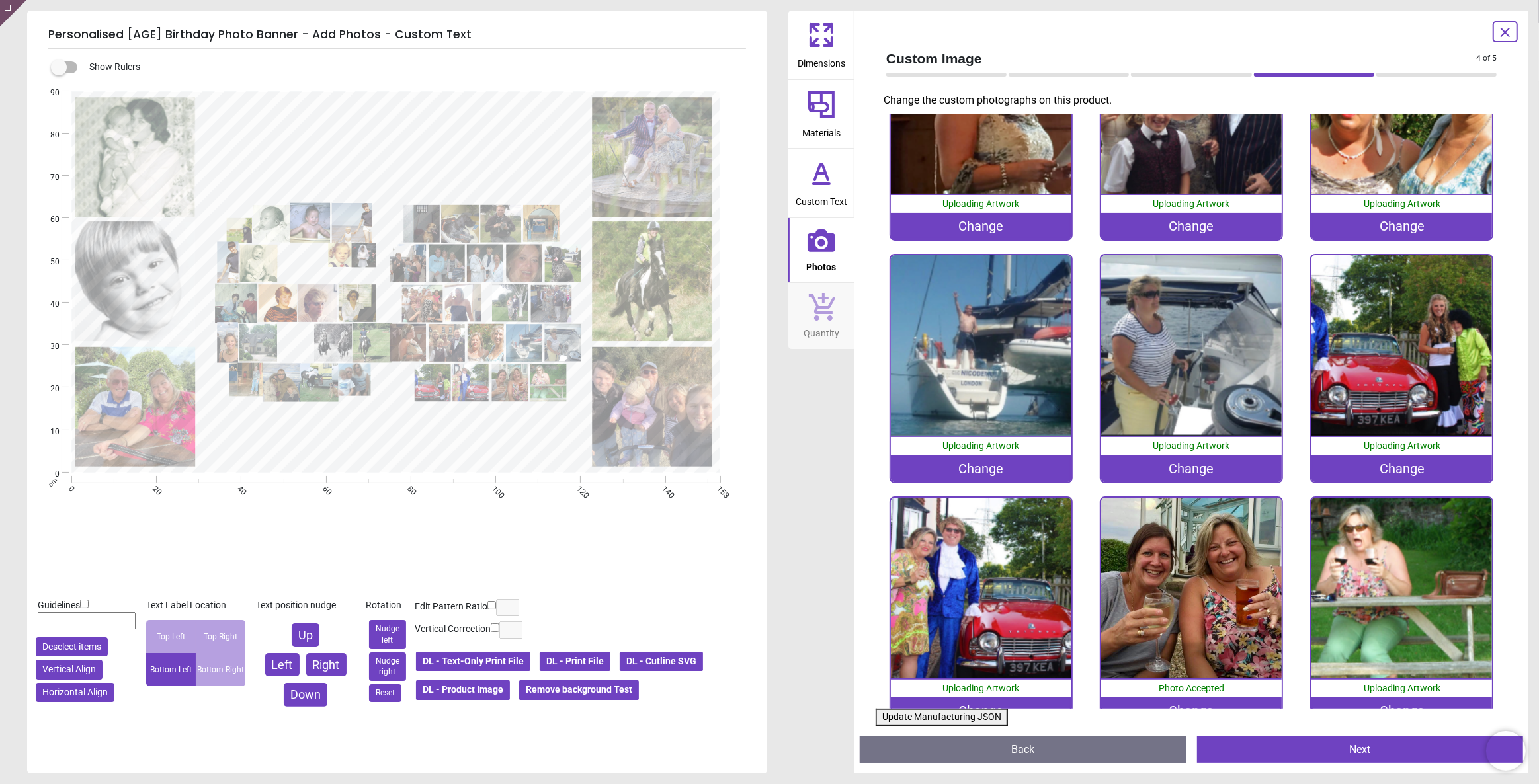 click on "Show Rulers" at bounding box center [397, 411] 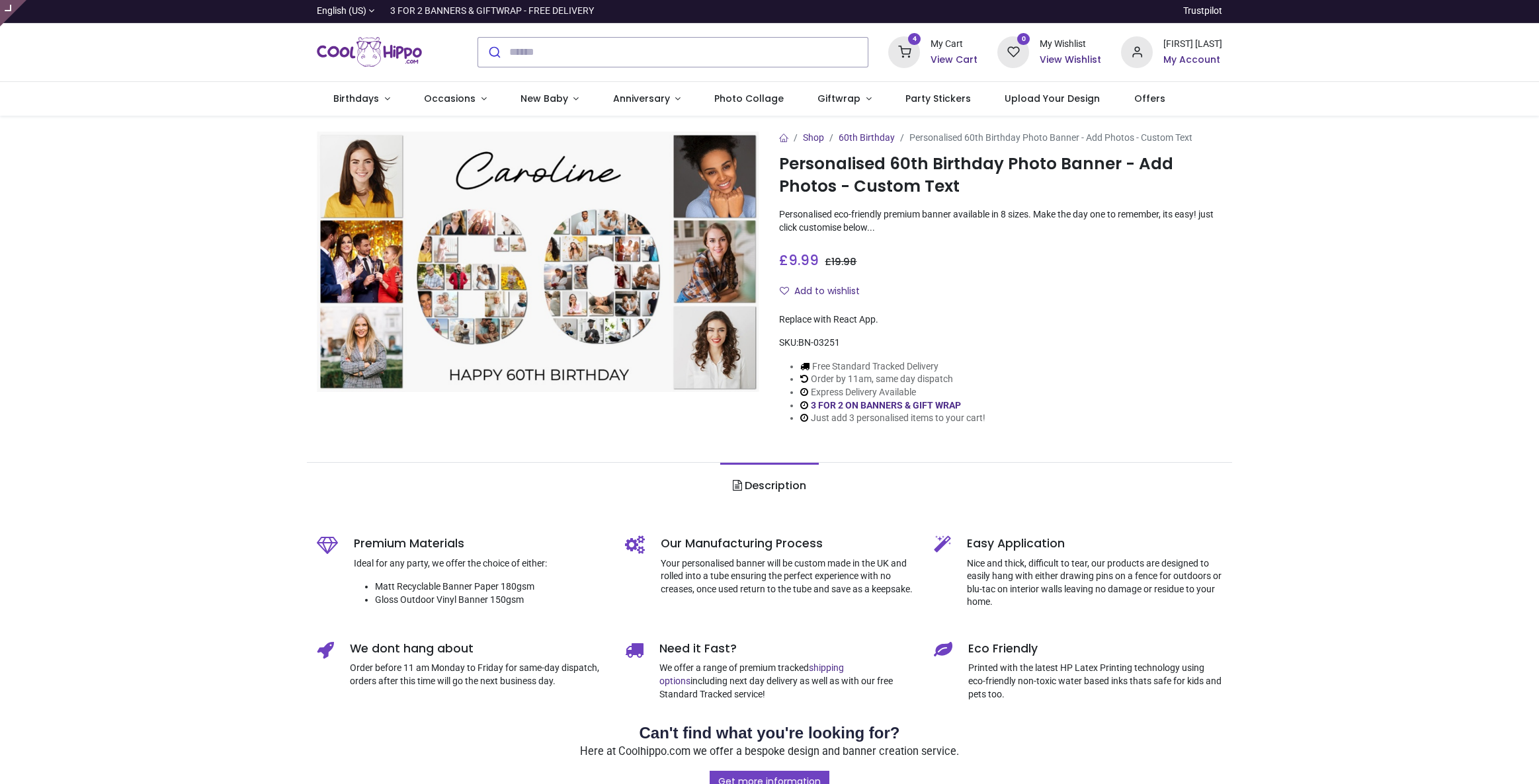 scroll, scrollTop: 0, scrollLeft: 0, axis: both 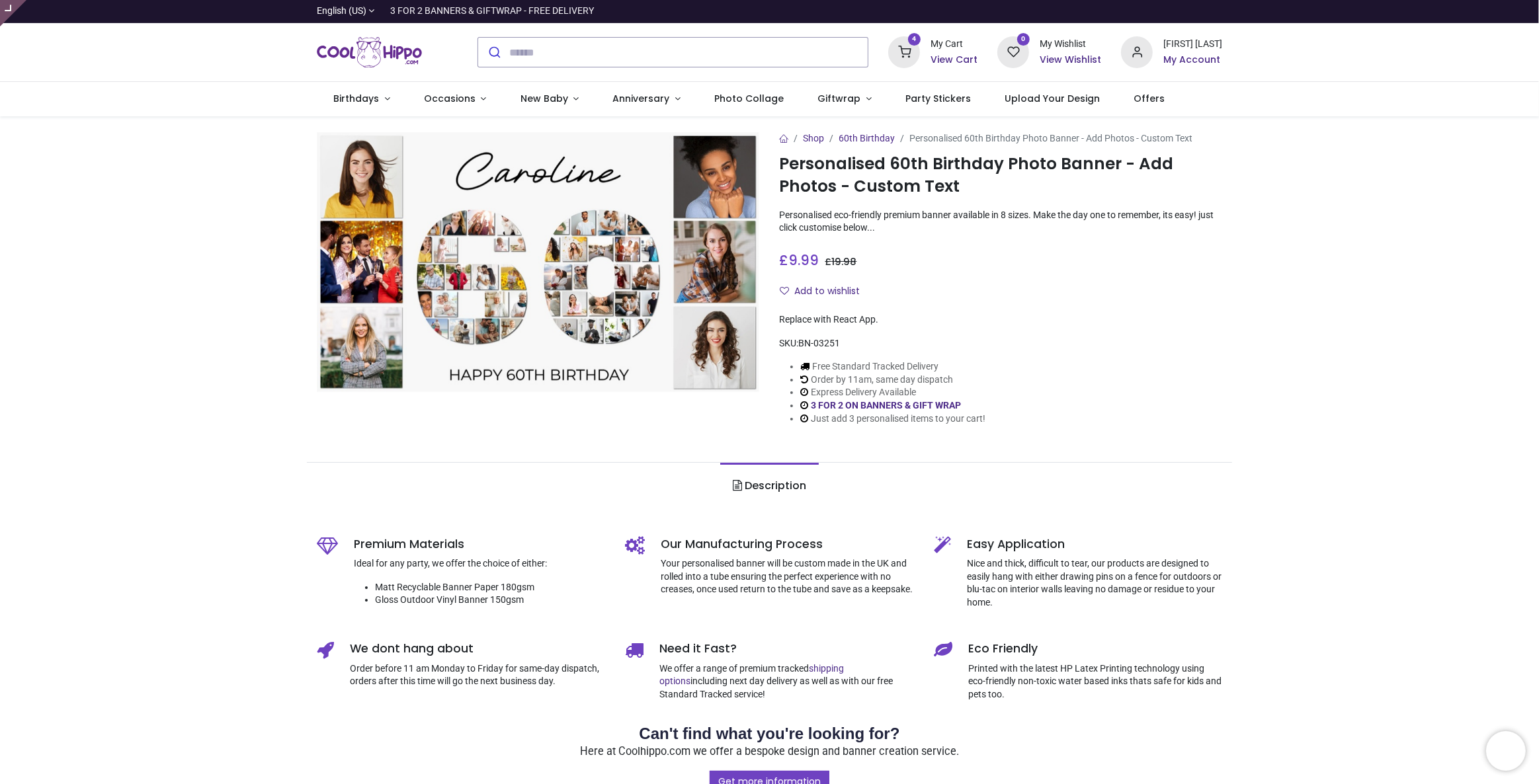 type on "**********" 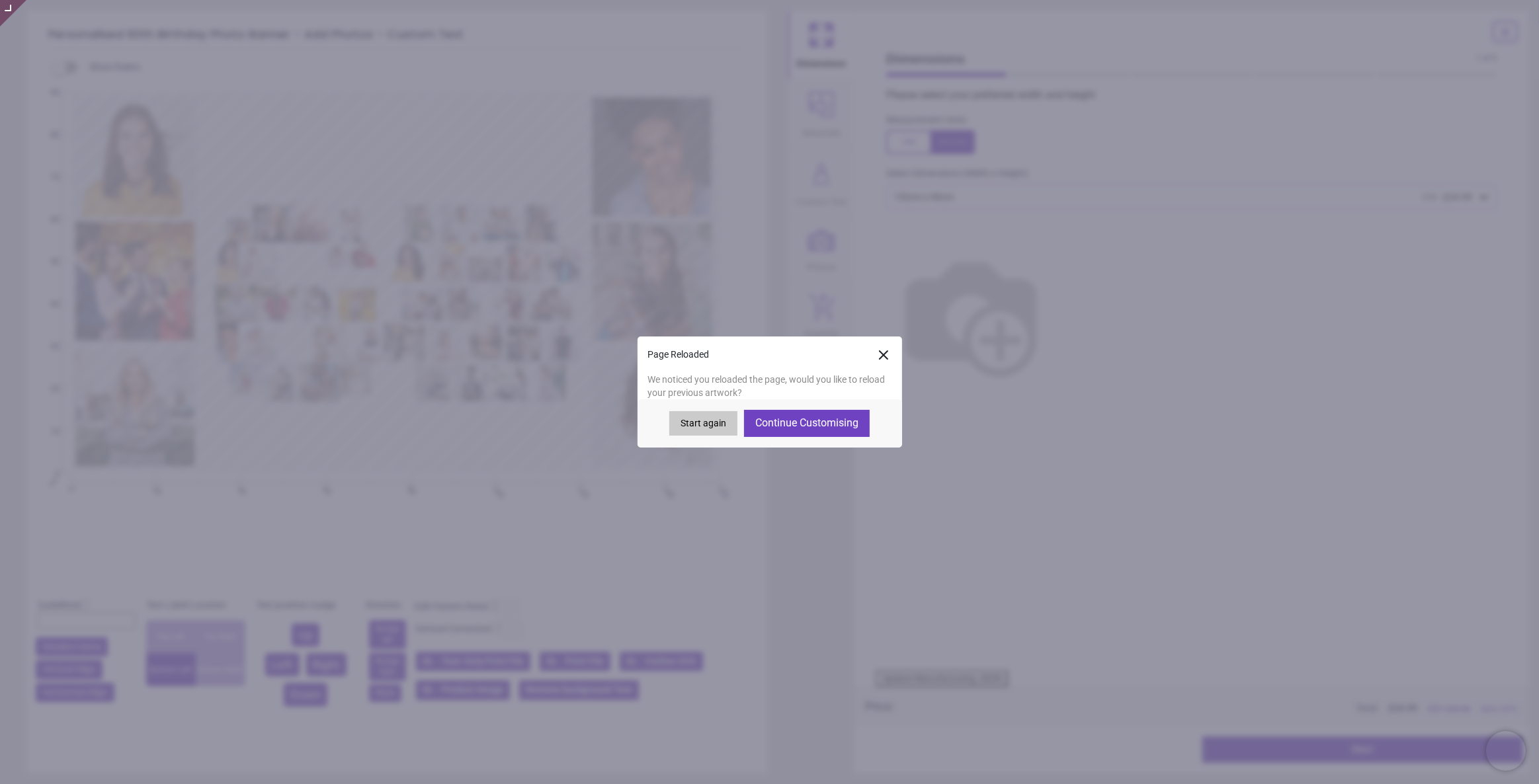 type on "**********" 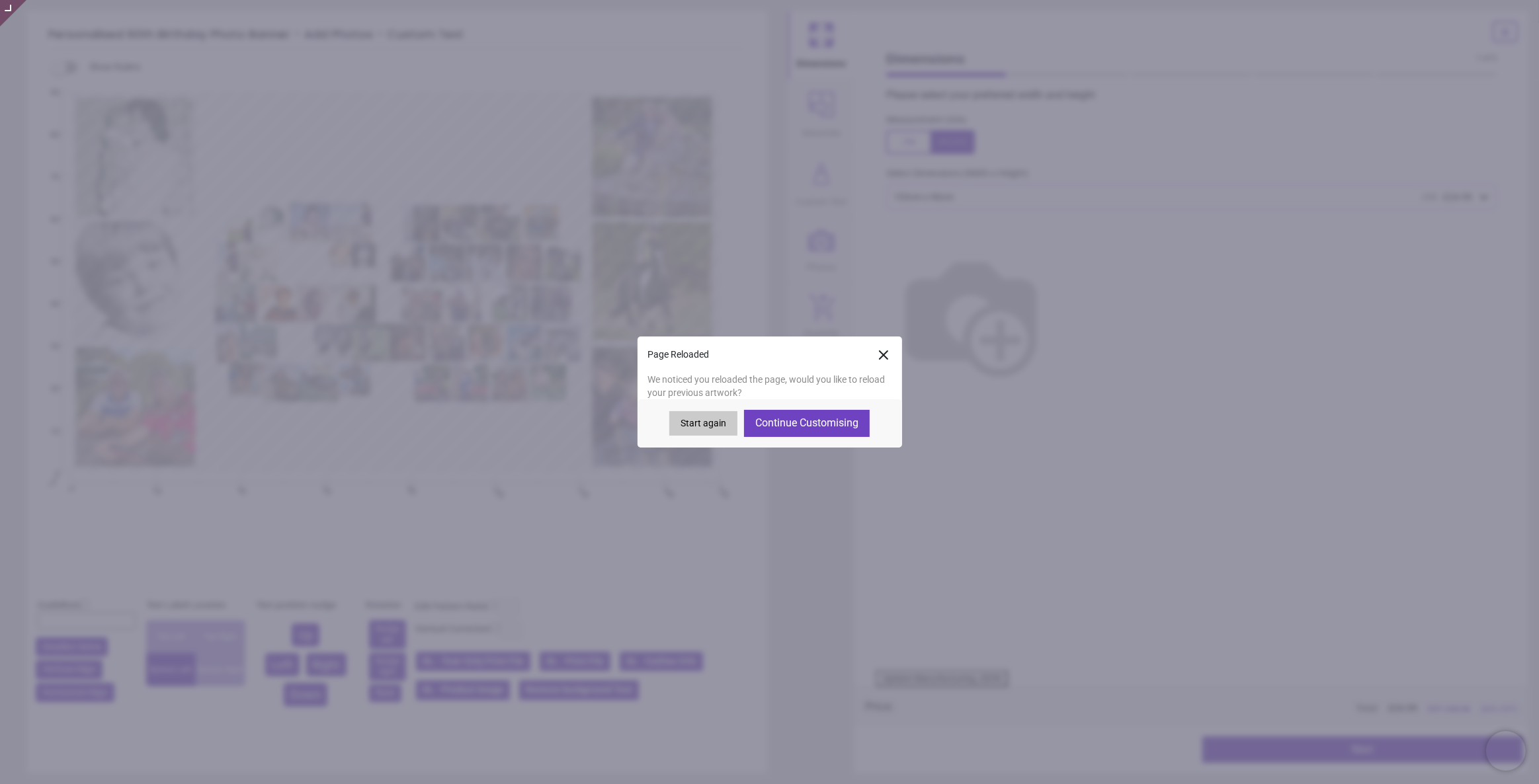 click on "Start again" at bounding box center (703, 424) 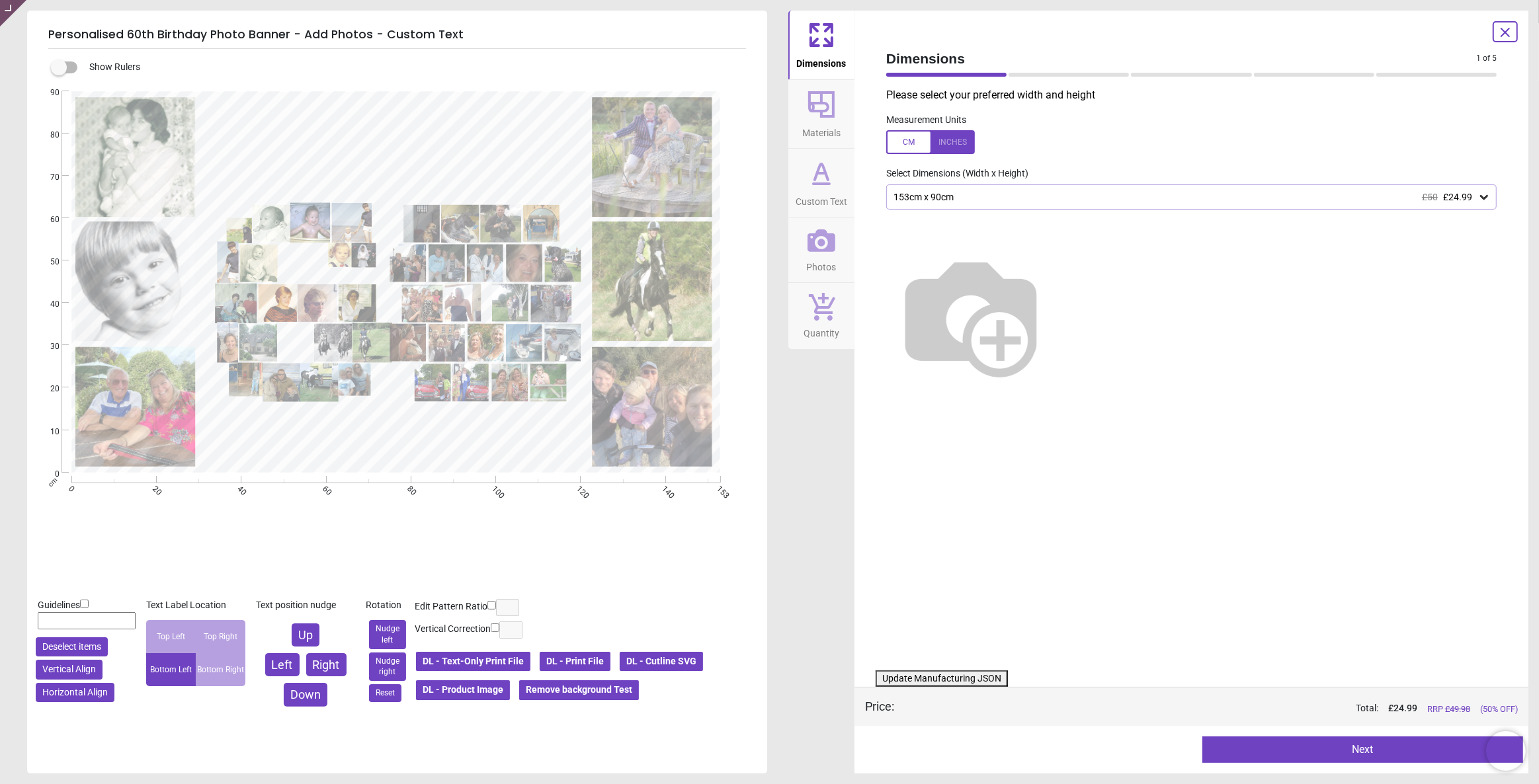 click on "DL - Product Image" at bounding box center [463, 690] 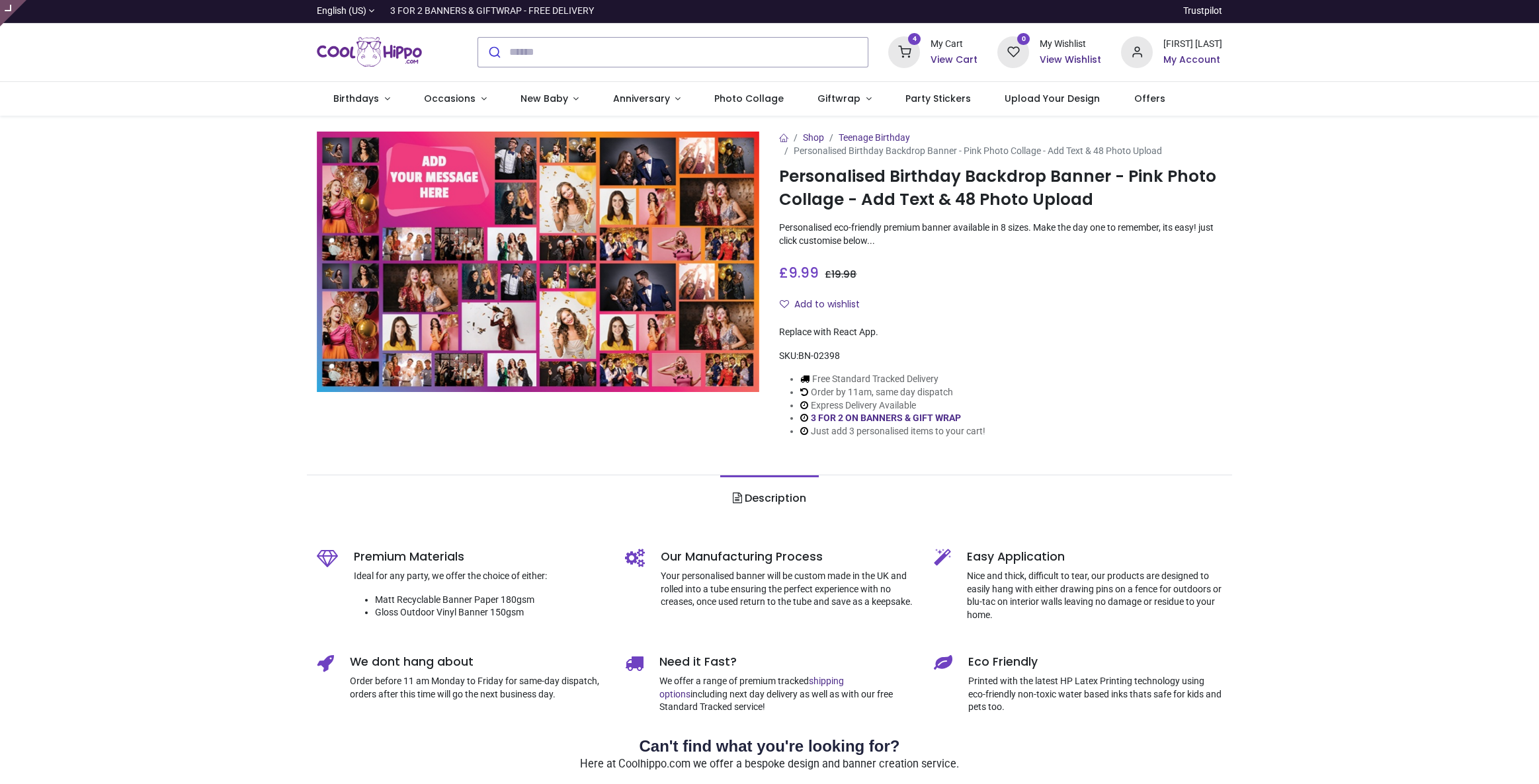 scroll, scrollTop: 0, scrollLeft: 0, axis: both 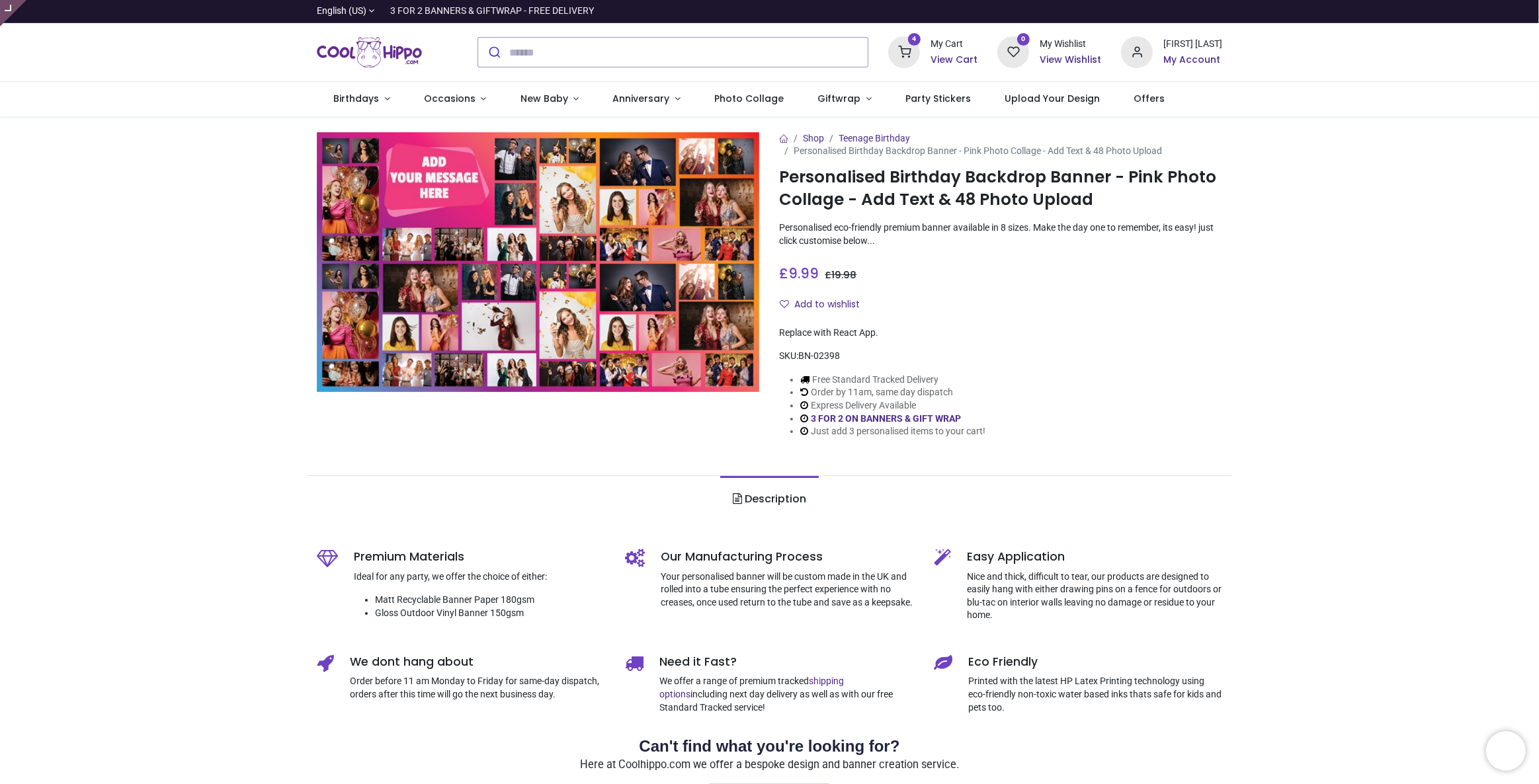 type on "**********" 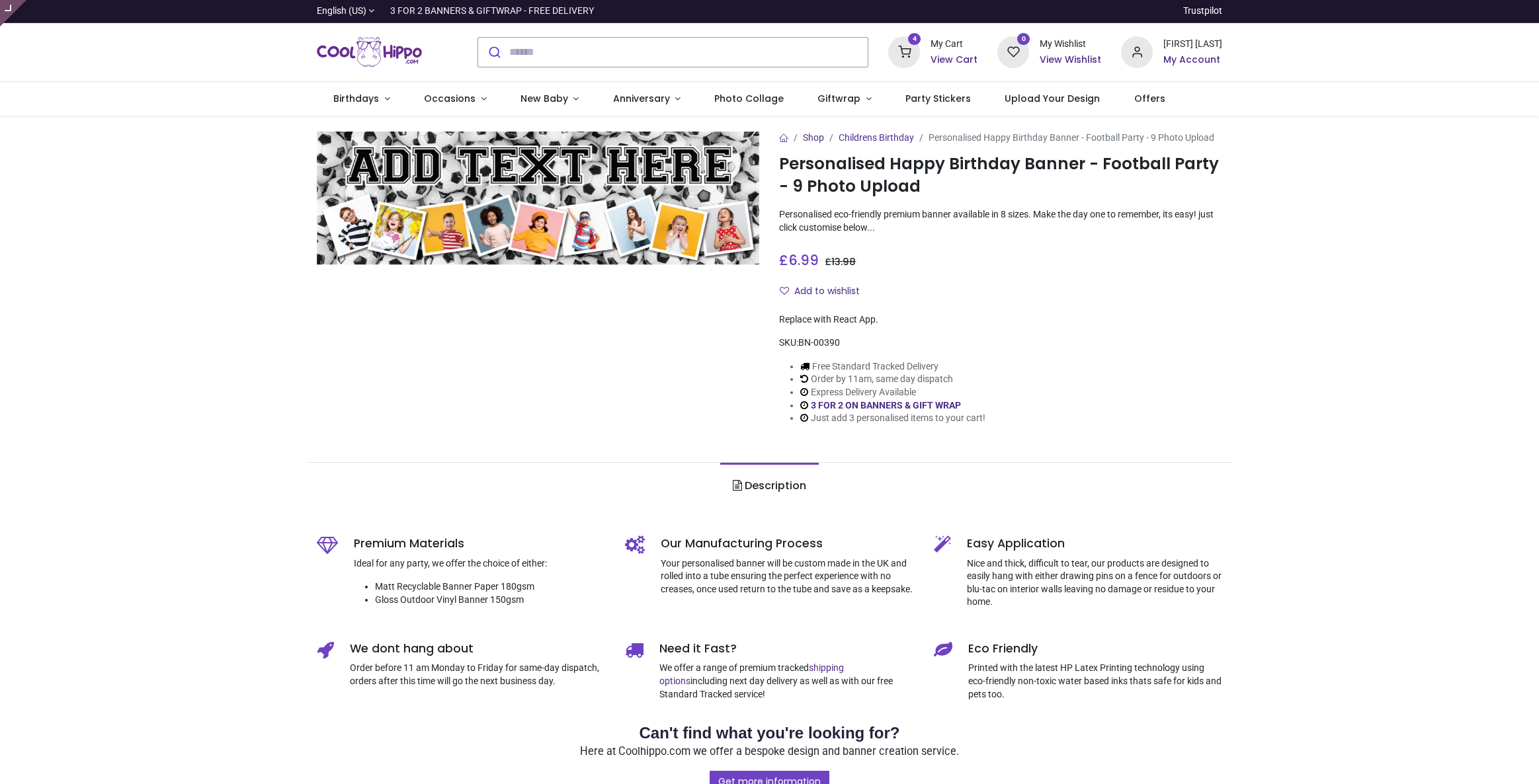 scroll, scrollTop: 0, scrollLeft: 0, axis: both 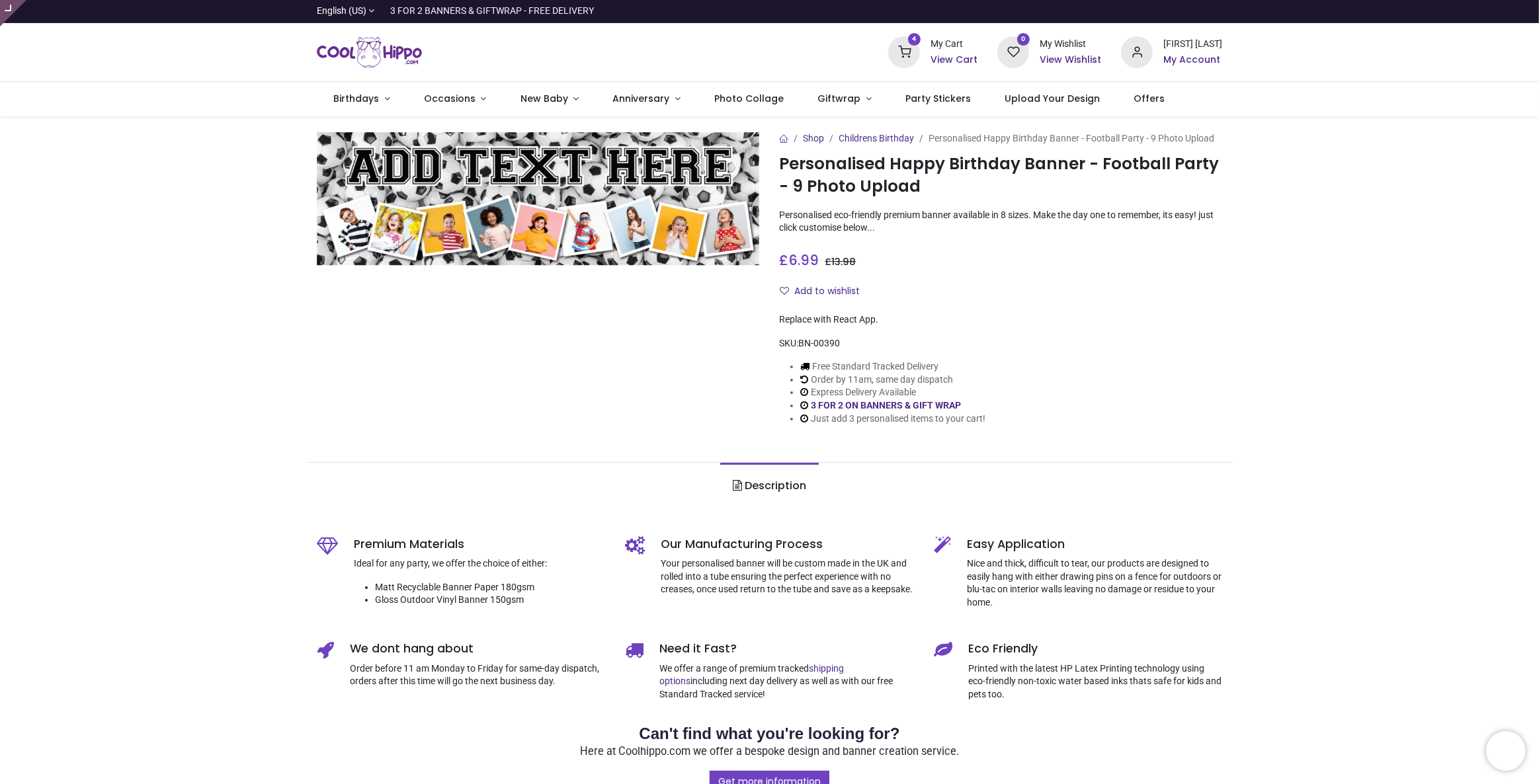 type on "**********" 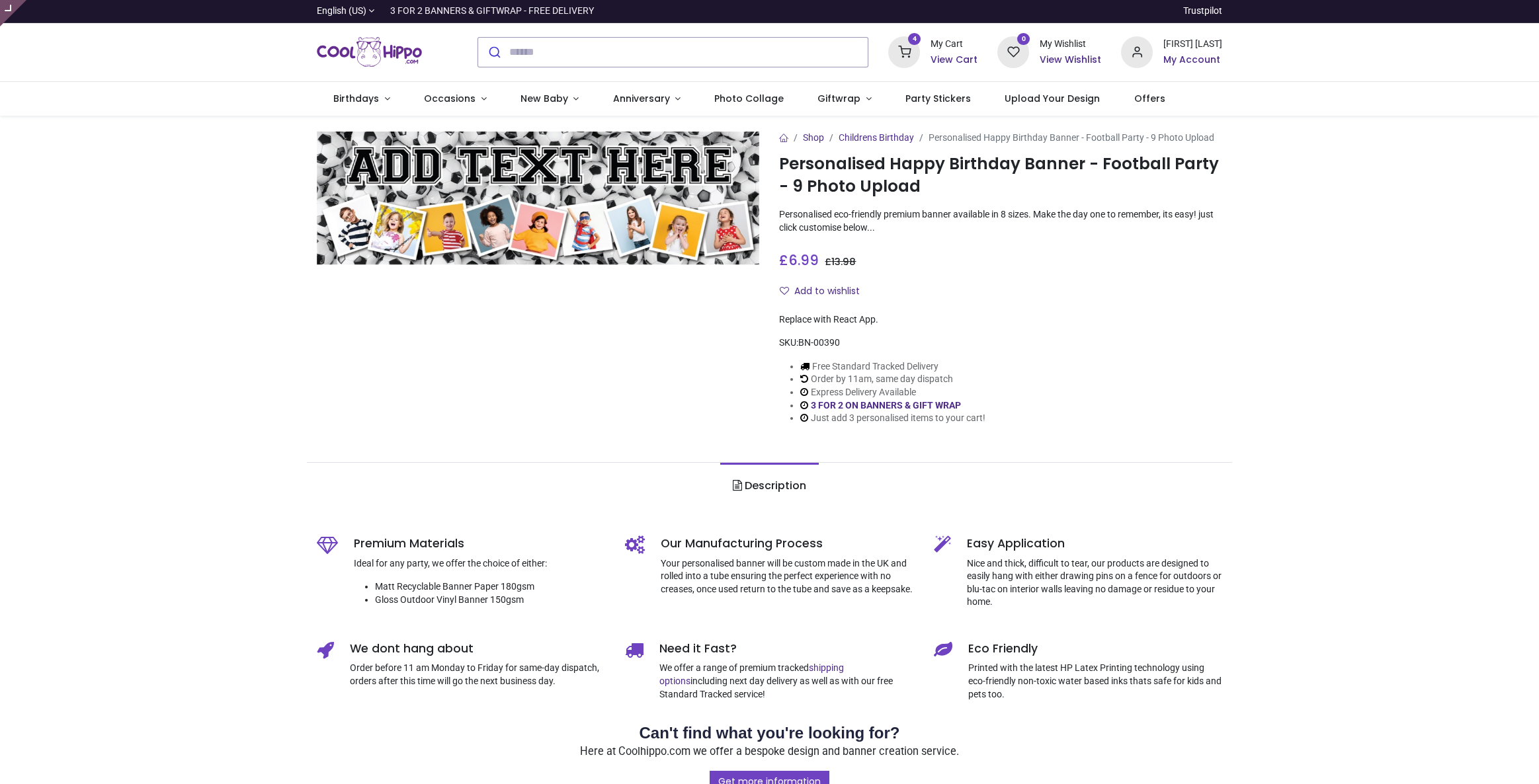 scroll, scrollTop: 0, scrollLeft: 0, axis: both 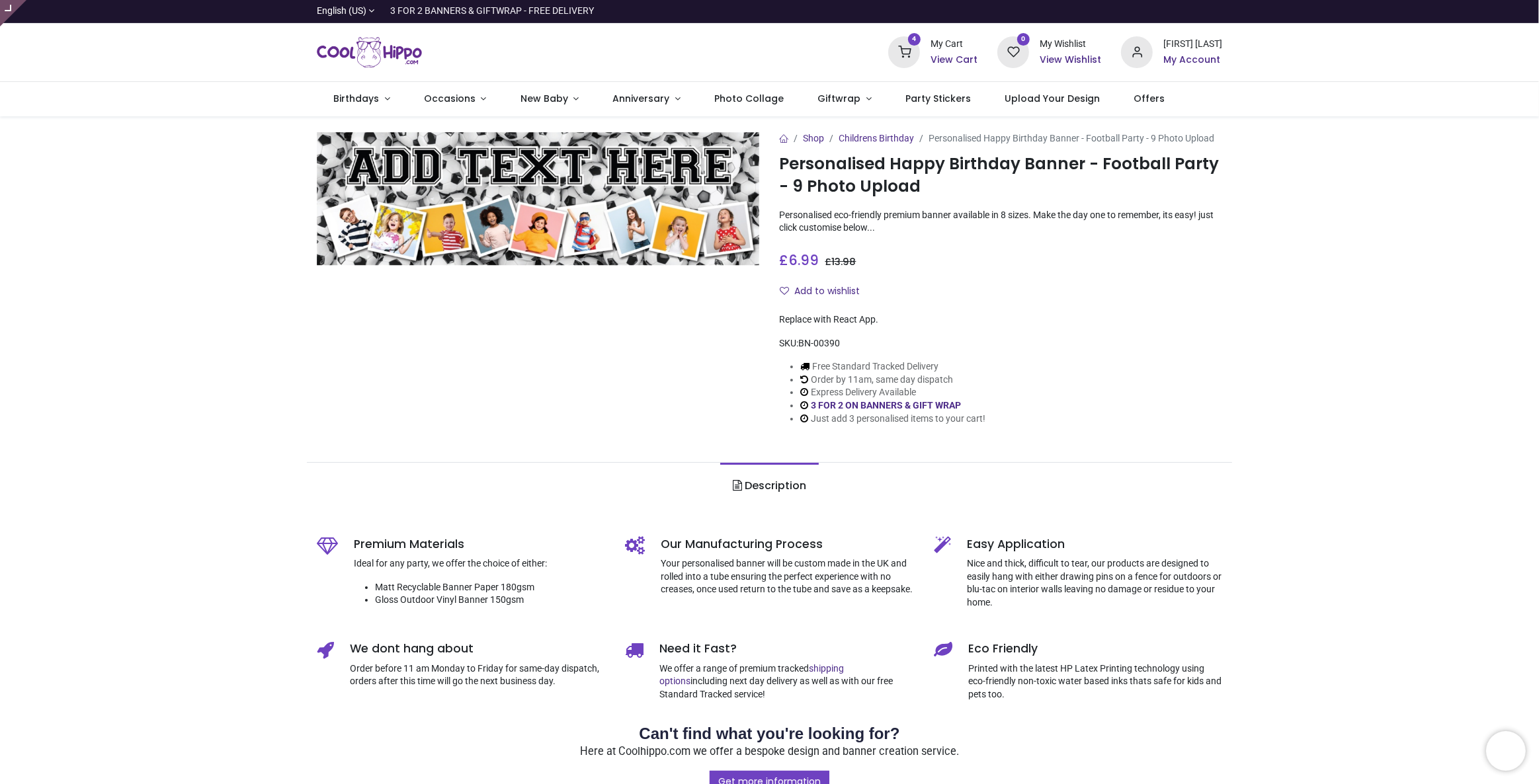 type on "**********" 